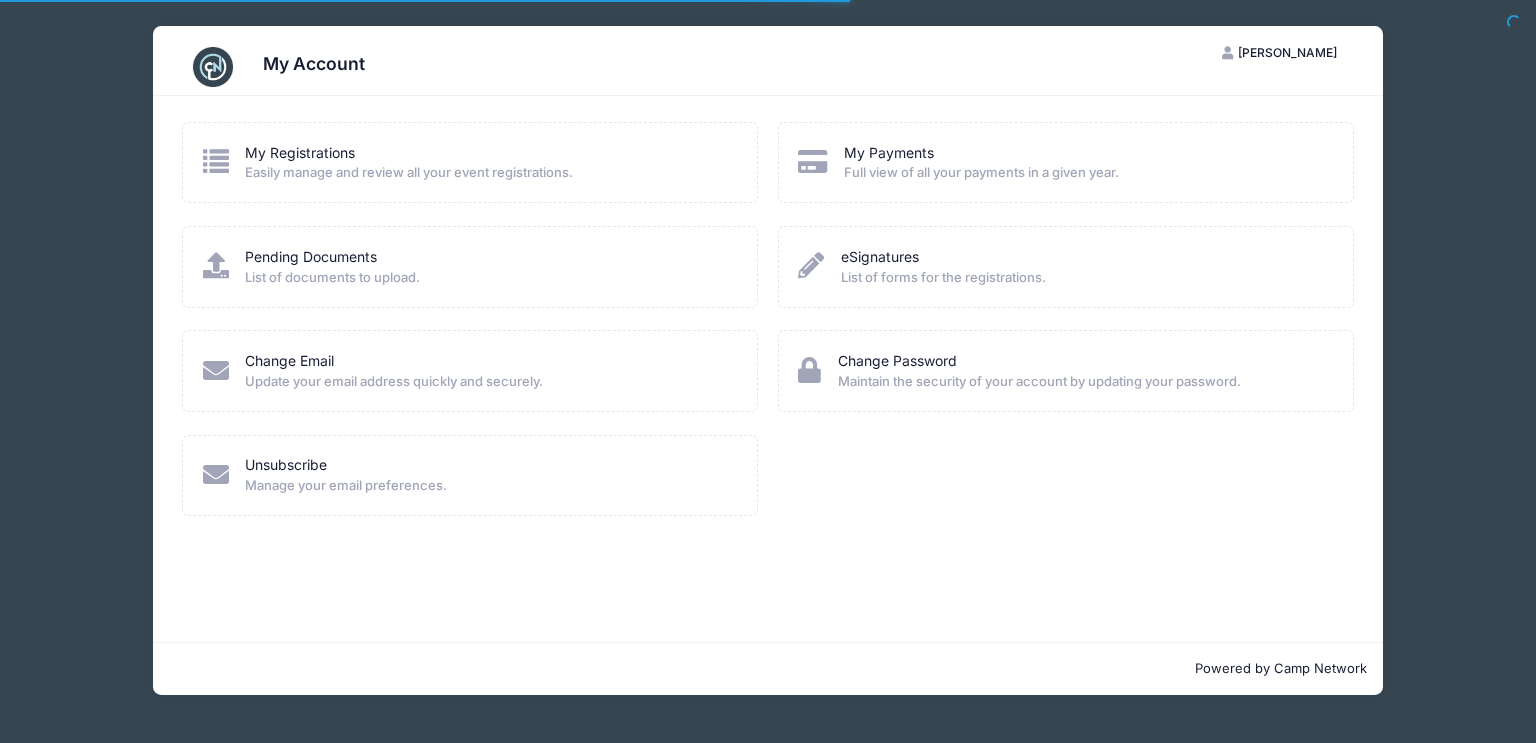 scroll, scrollTop: 0, scrollLeft: 0, axis: both 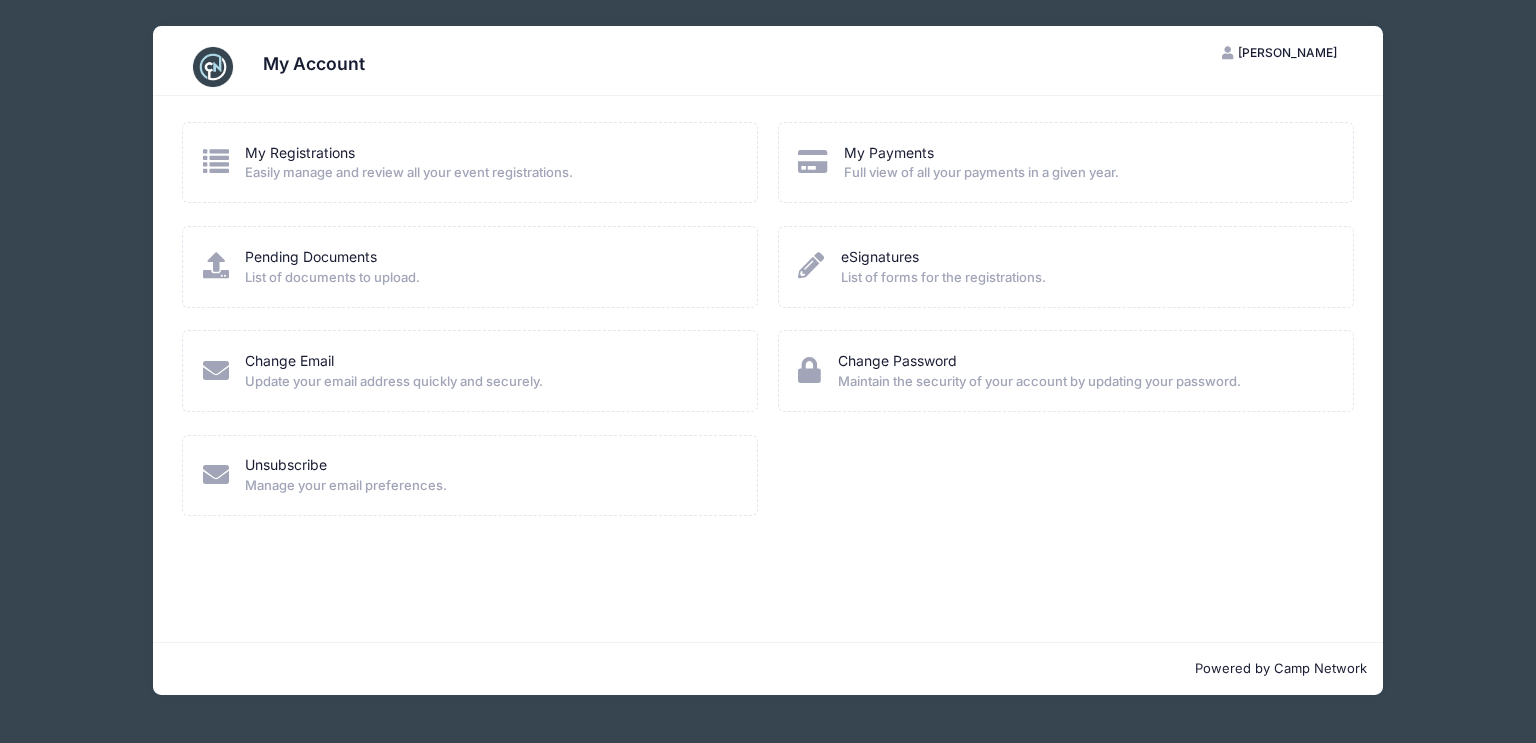 click on "Easily manage and review all your event registrations." at bounding box center [409, 173] 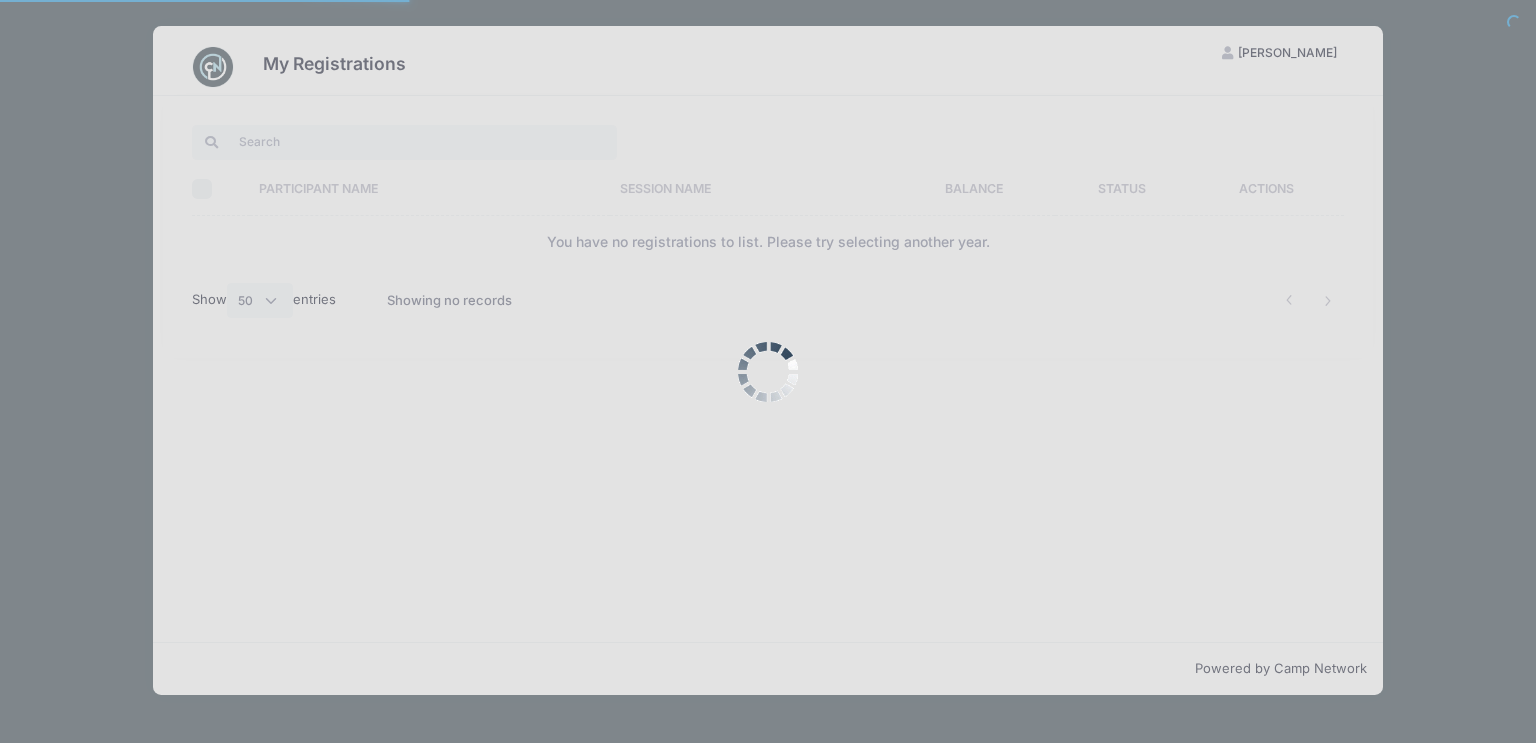 select on "50" 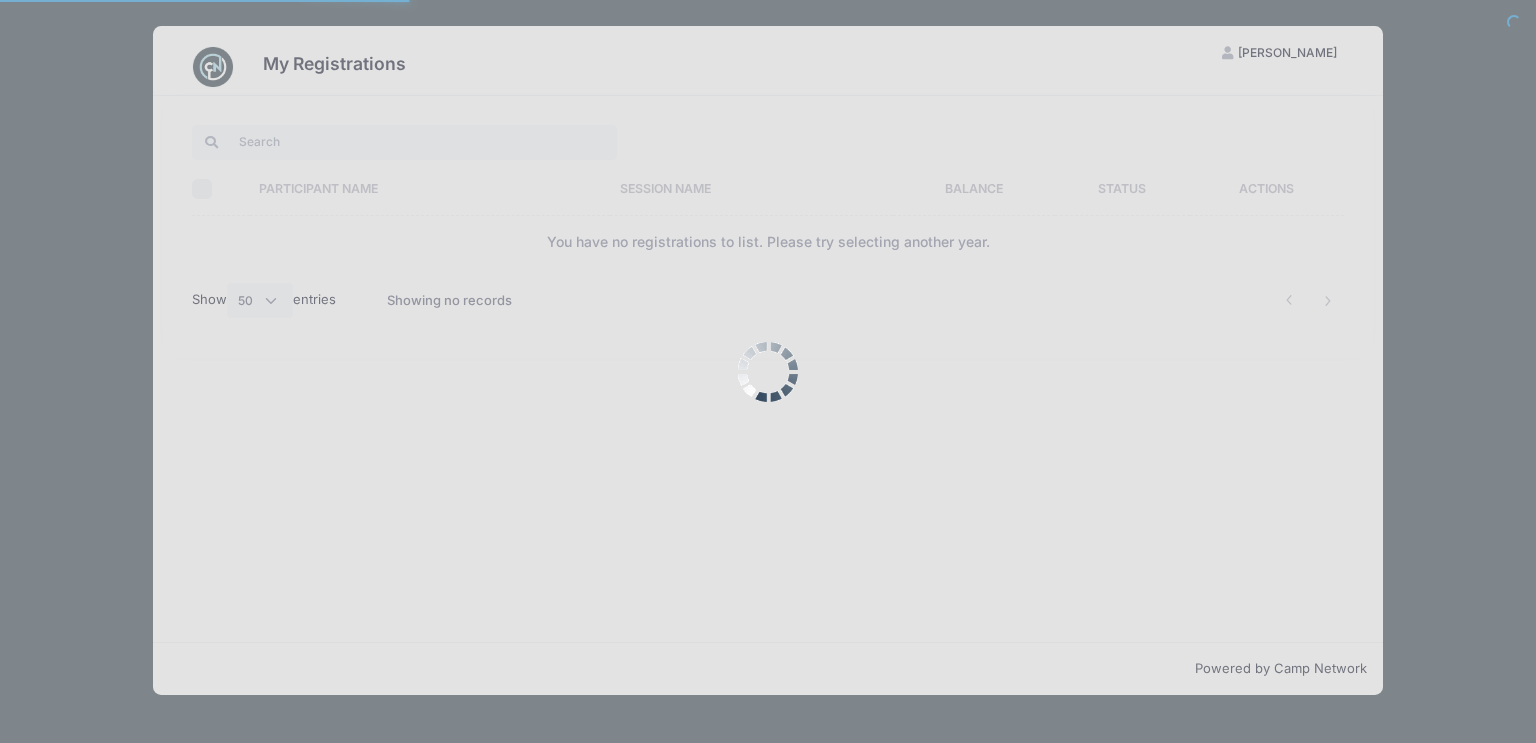 scroll, scrollTop: 0, scrollLeft: 0, axis: both 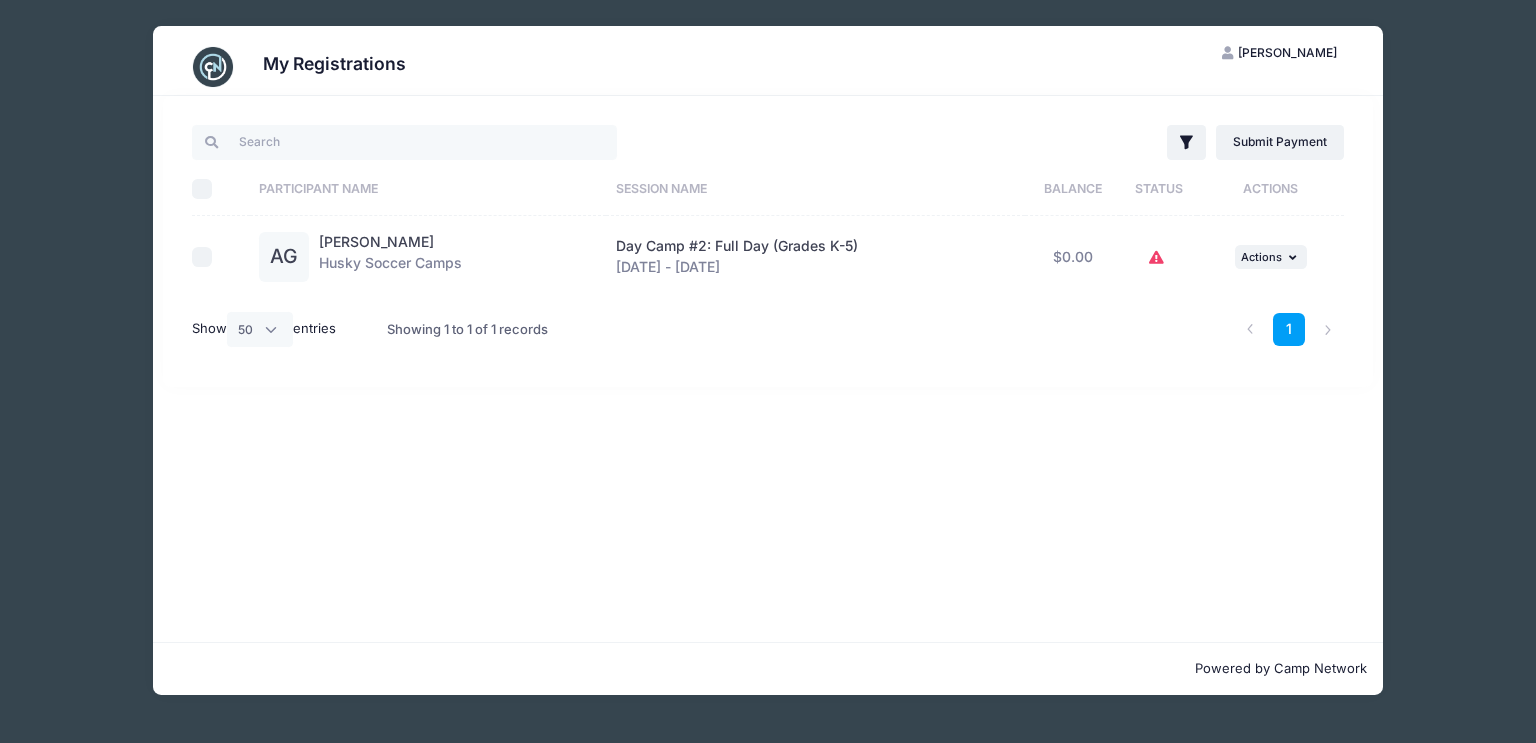 click 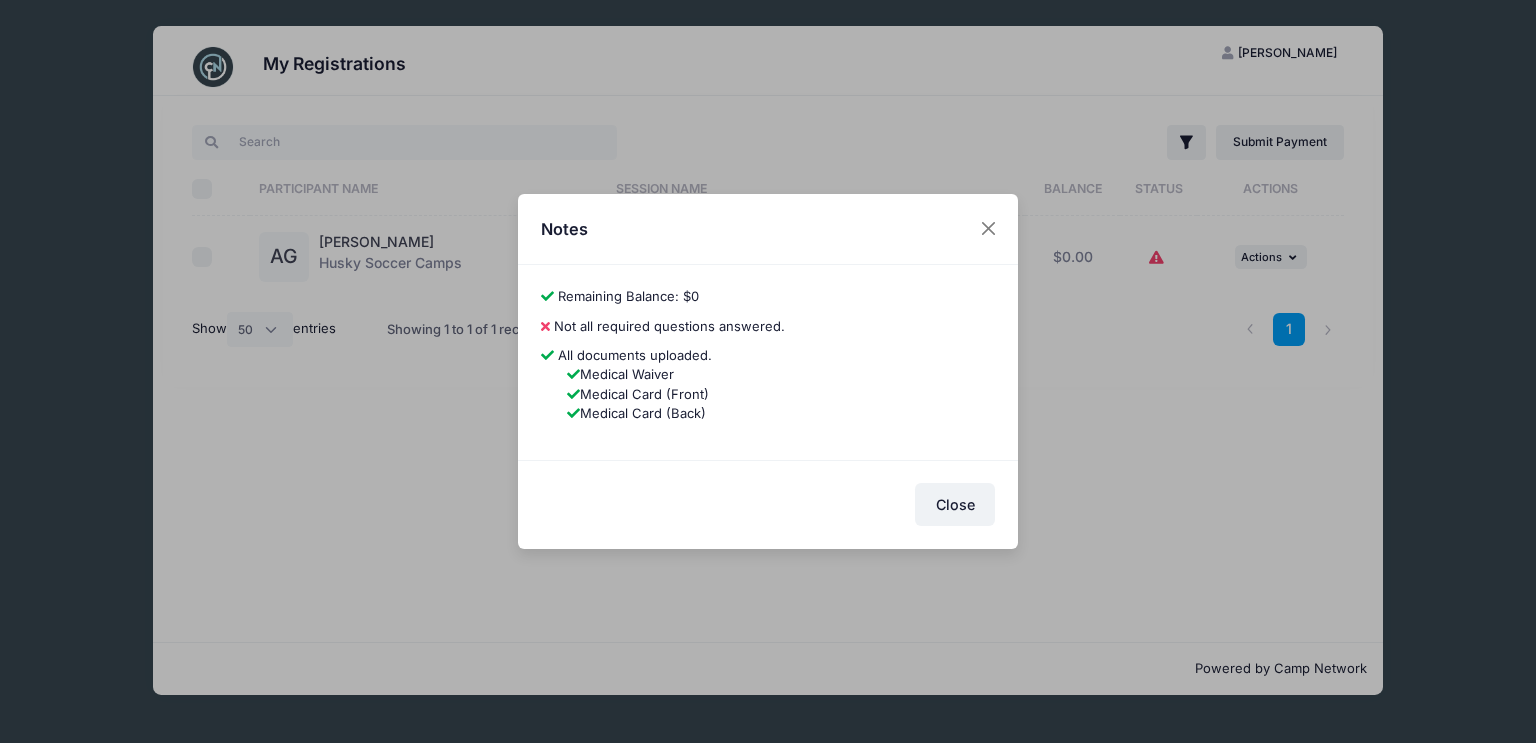 click at bounding box center (545, 326) 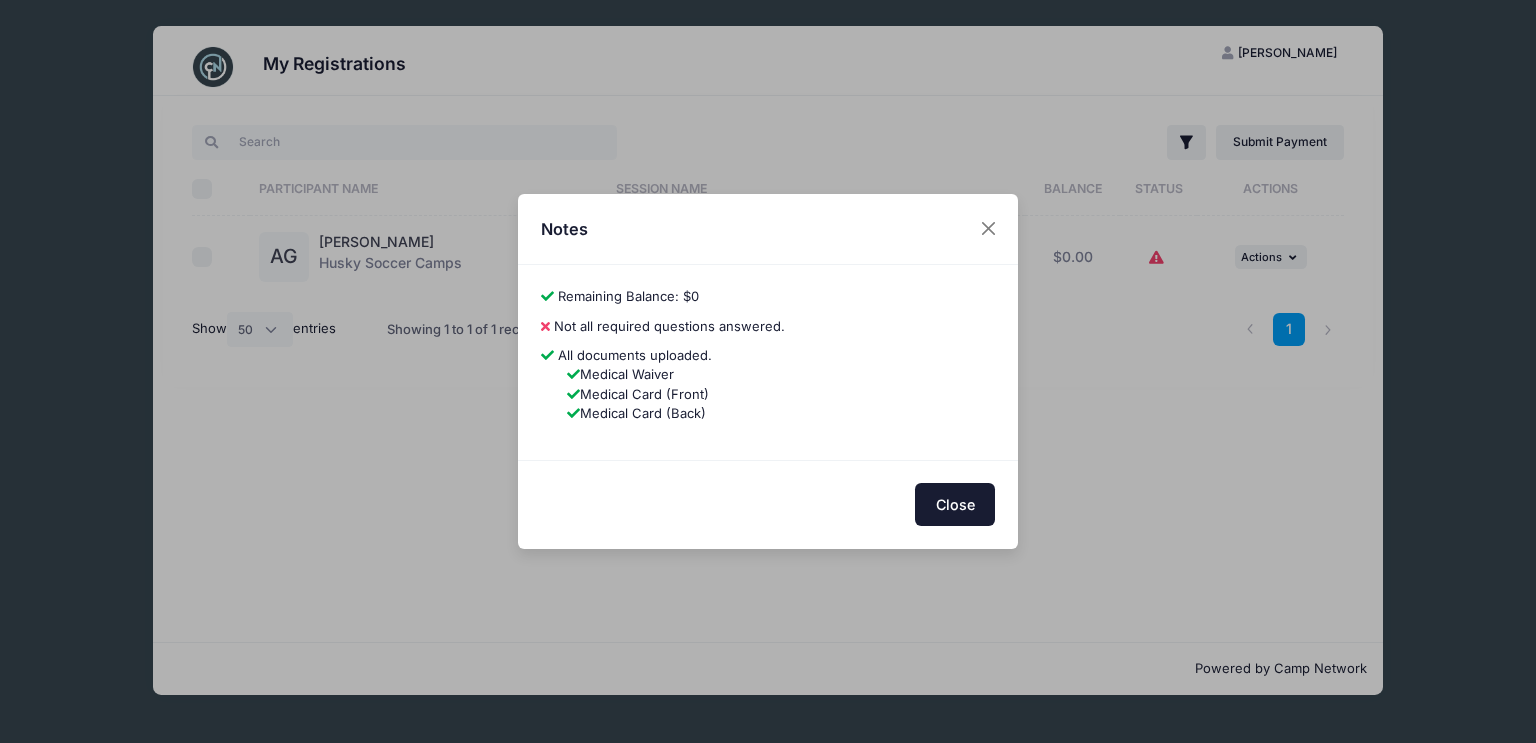 click on "Close" at bounding box center (955, 504) 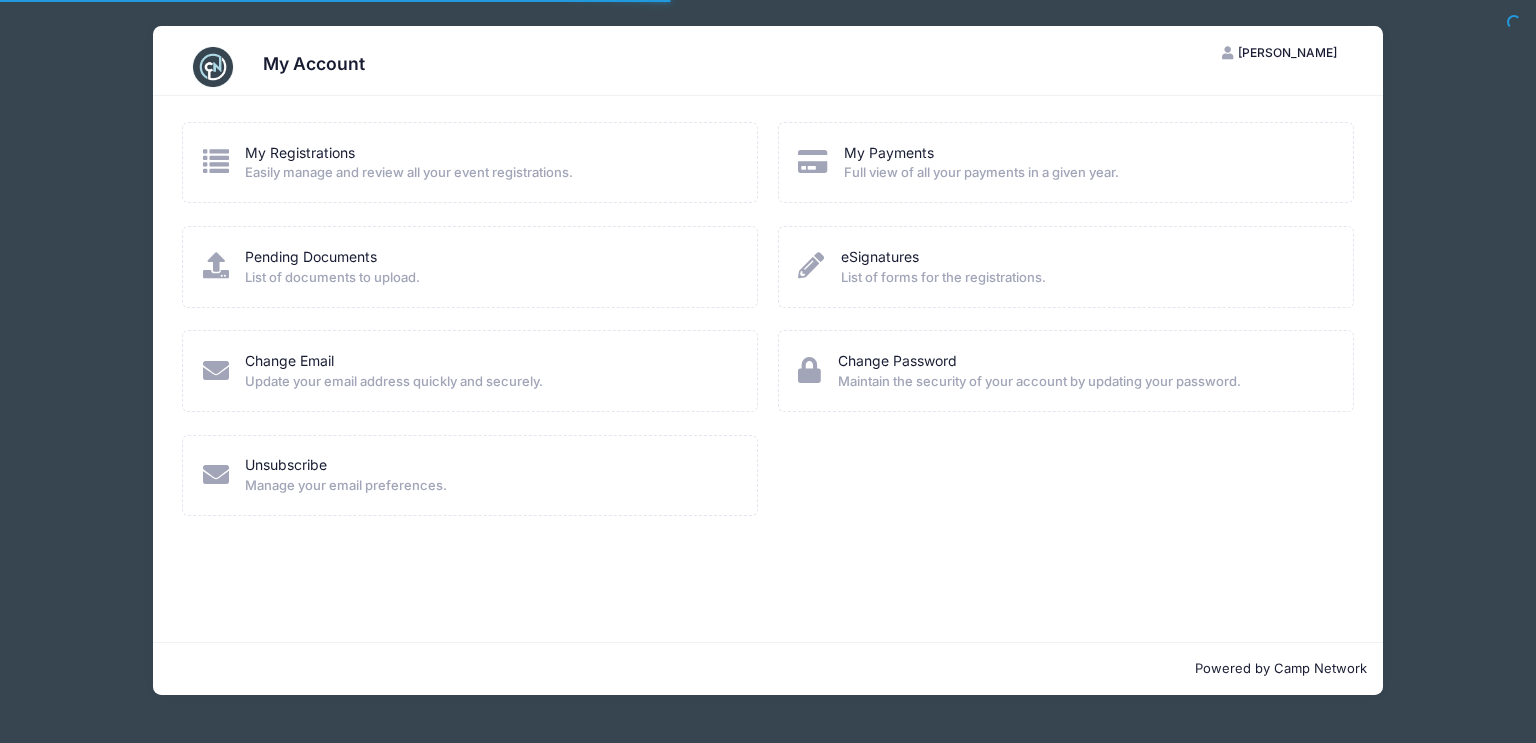 scroll, scrollTop: 0, scrollLeft: 0, axis: both 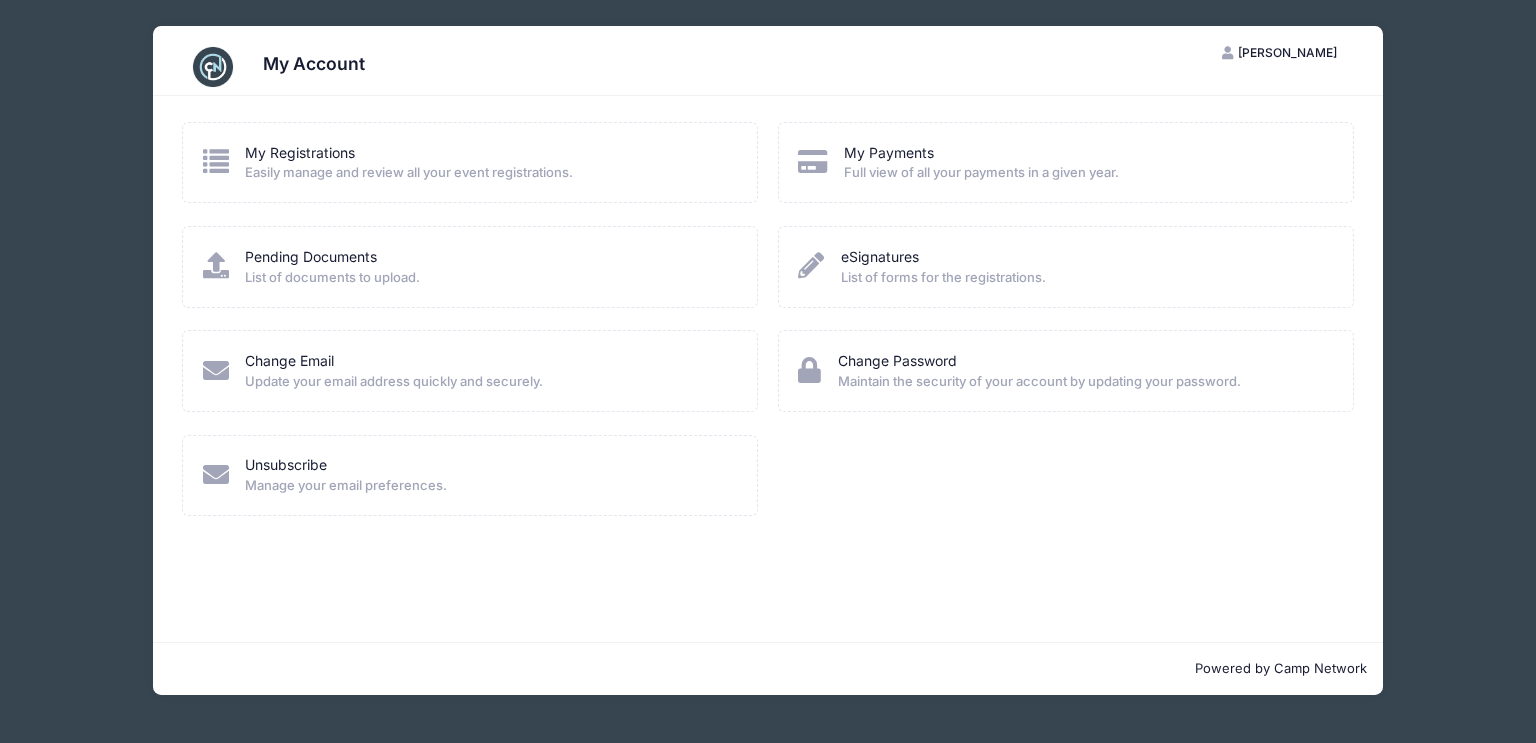click on "Pending Documents List of documents to upload." at bounding box center (470, 266) 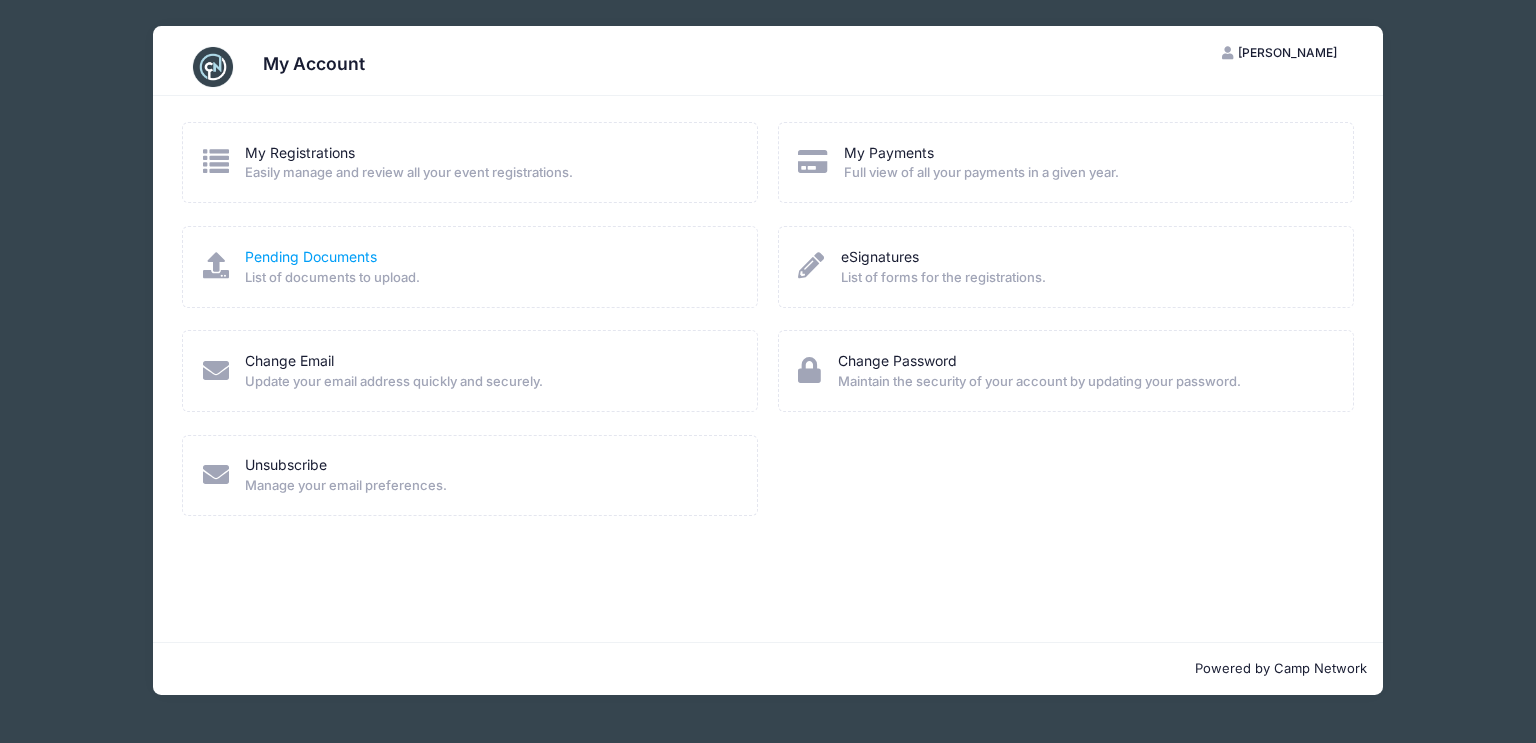 click on "Pending Documents" at bounding box center [311, 256] 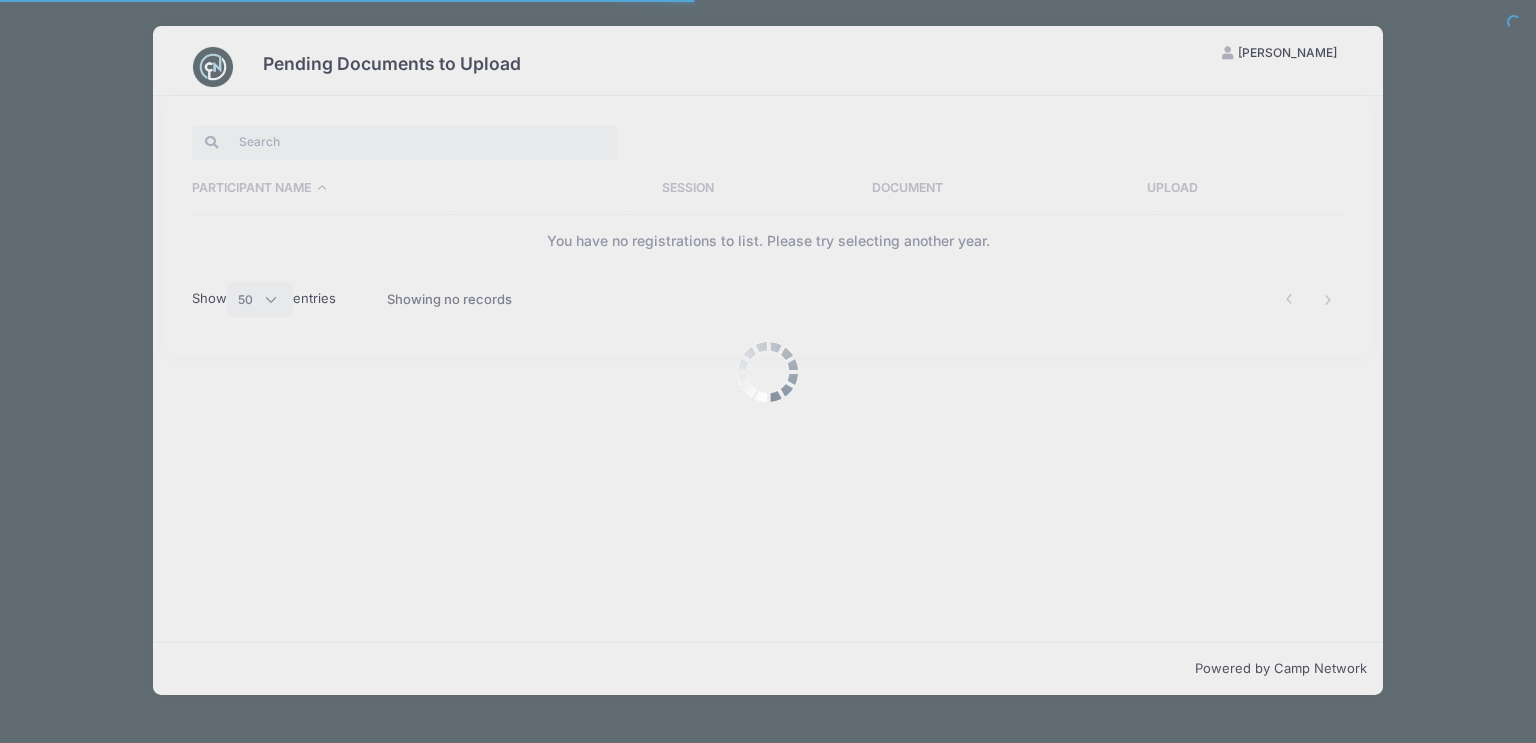 select on "50" 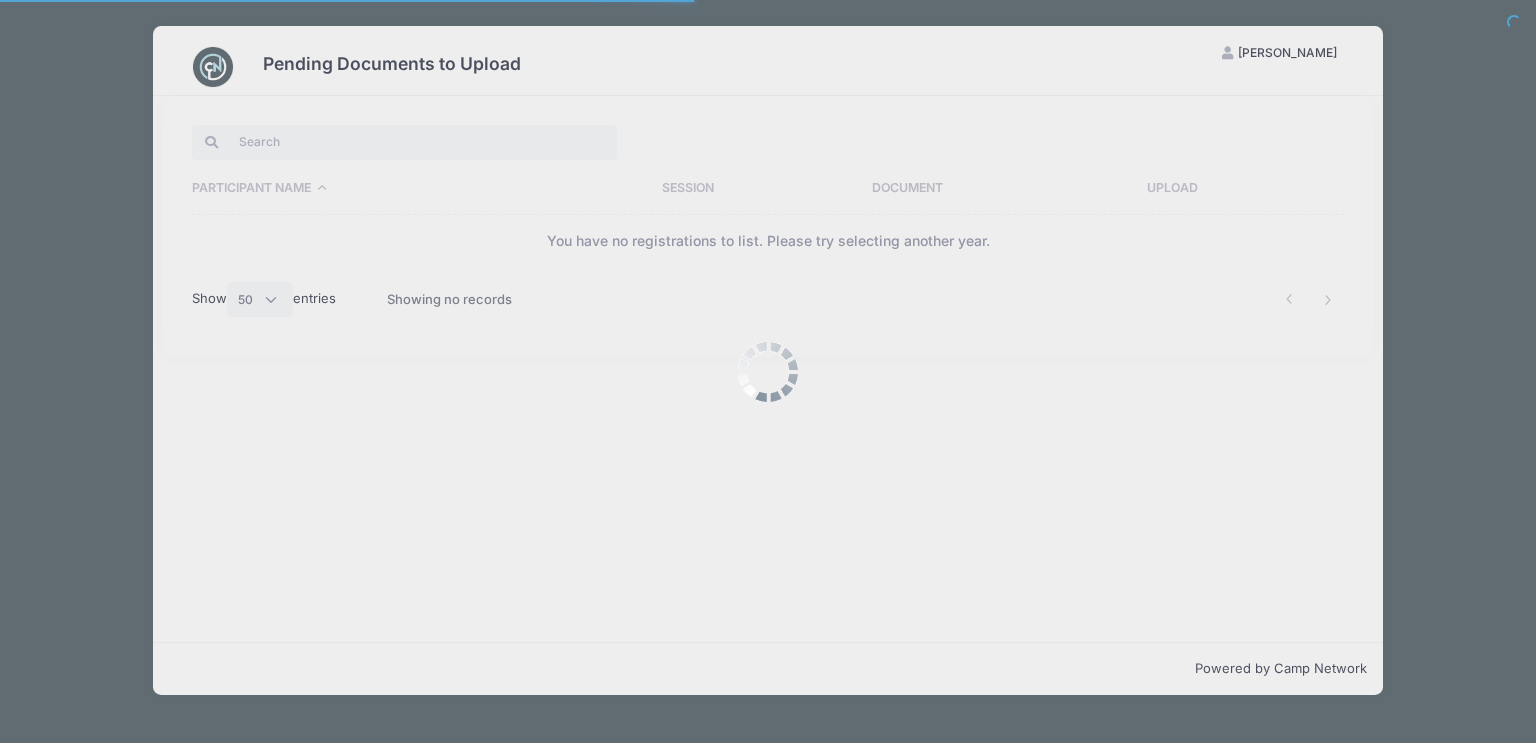scroll, scrollTop: 0, scrollLeft: 0, axis: both 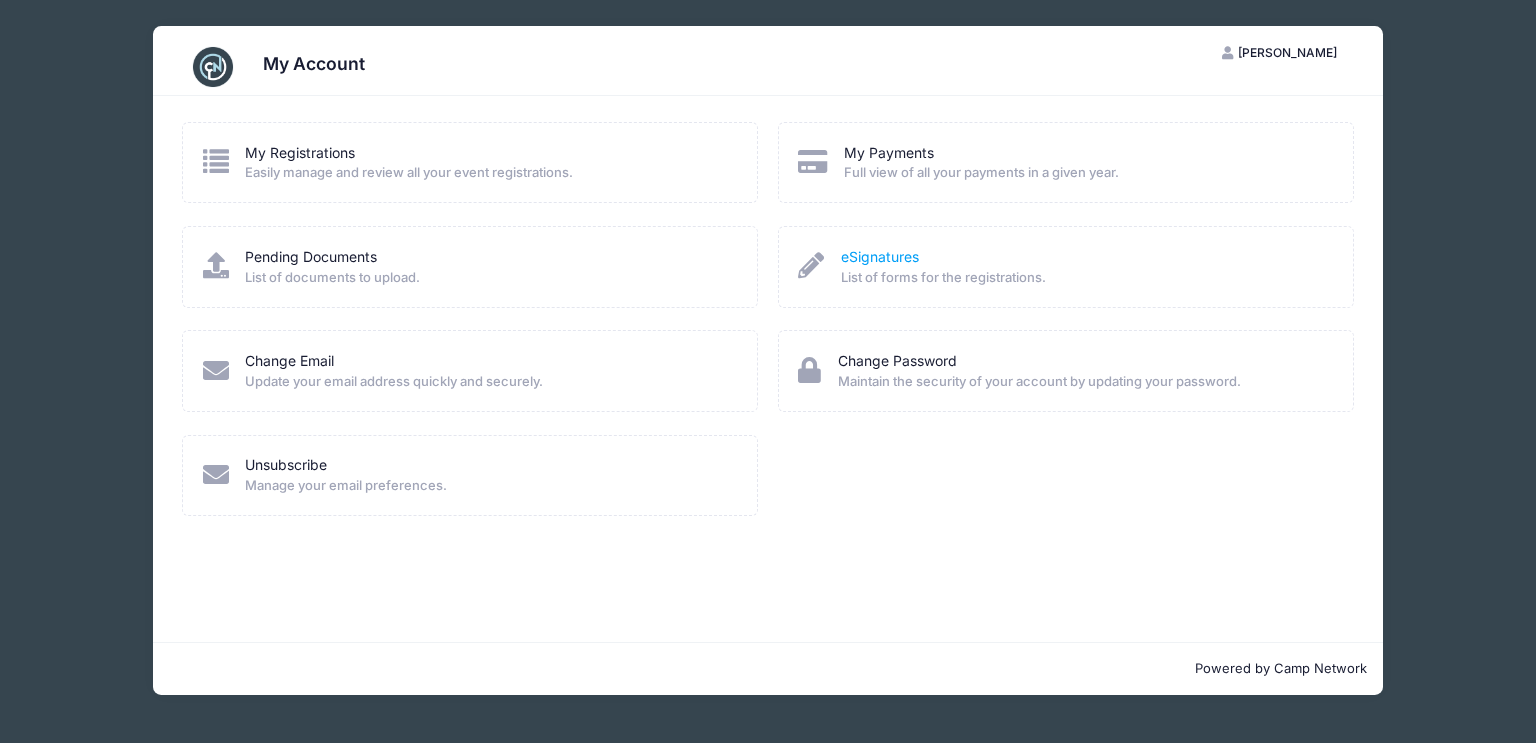 click on "eSignatures" at bounding box center (880, 256) 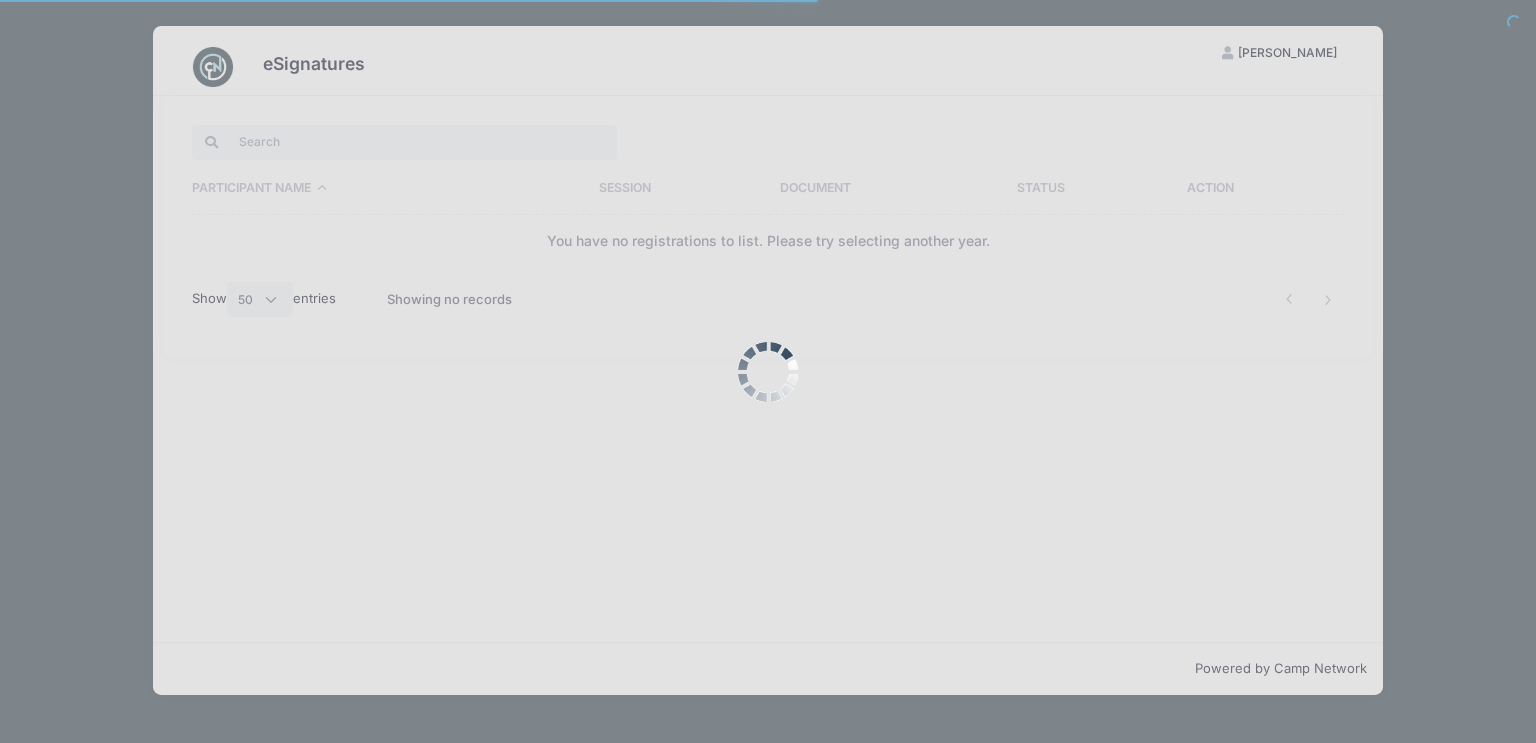 select on "50" 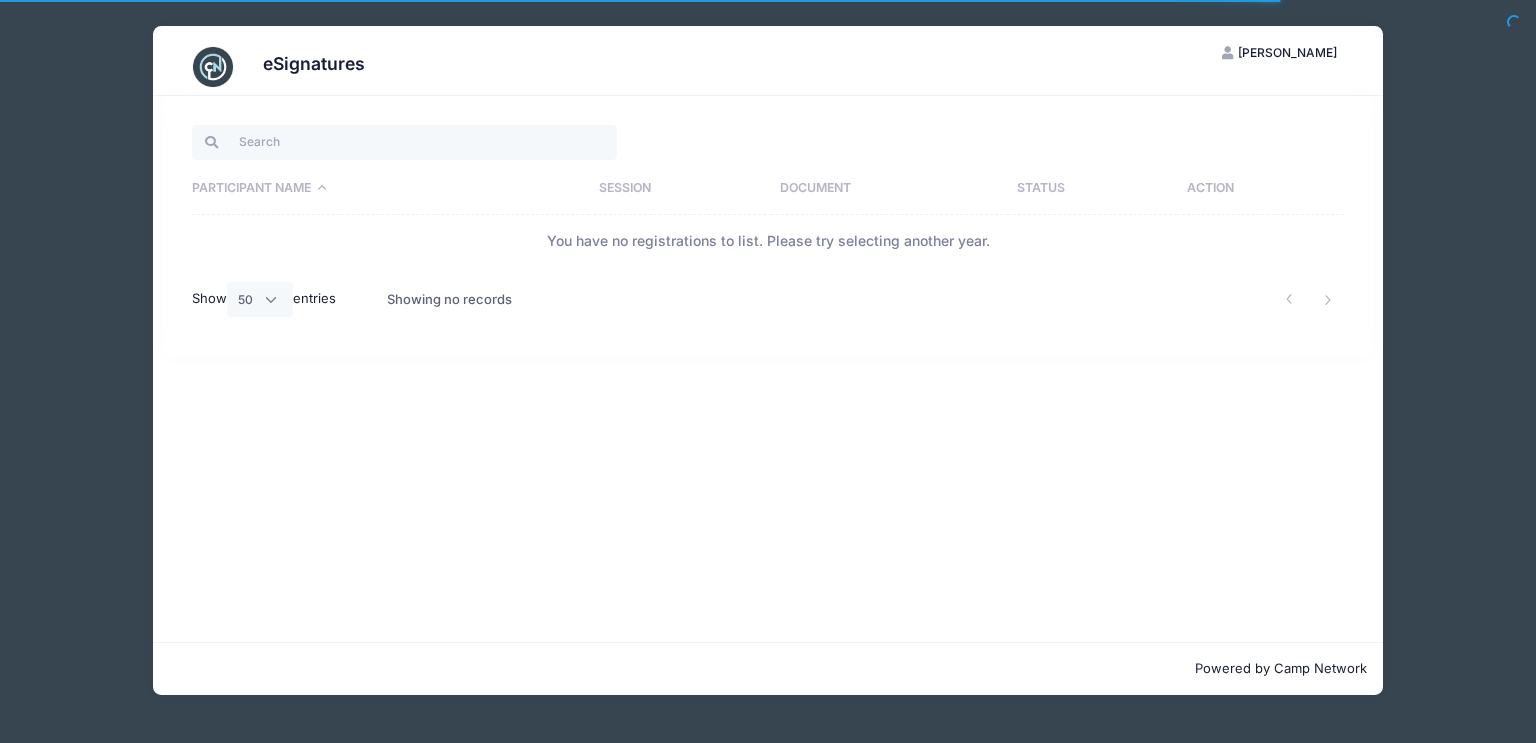 scroll, scrollTop: 0, scrollLeft: 0, axis: both 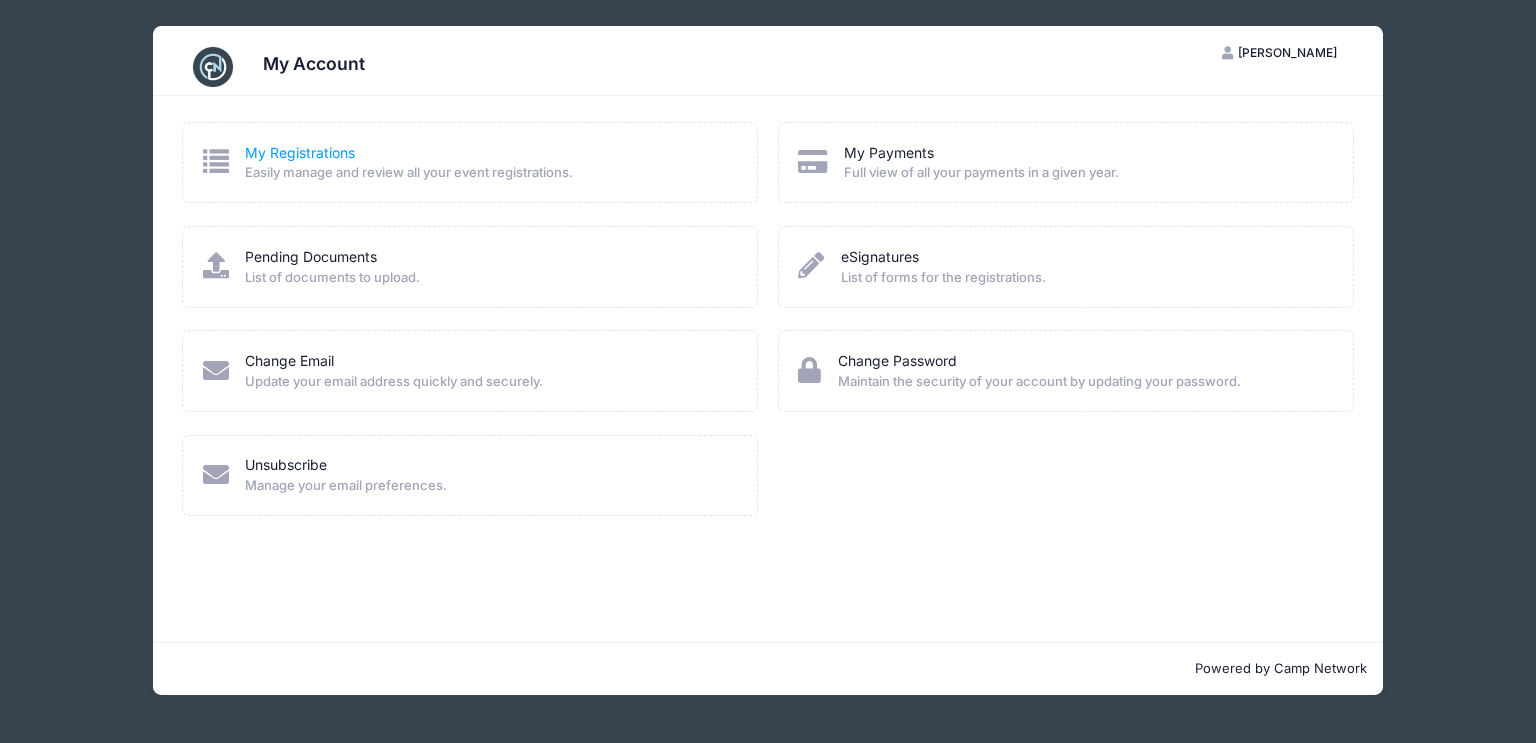 click on "My Registrations" at bounding box center (300, 152) 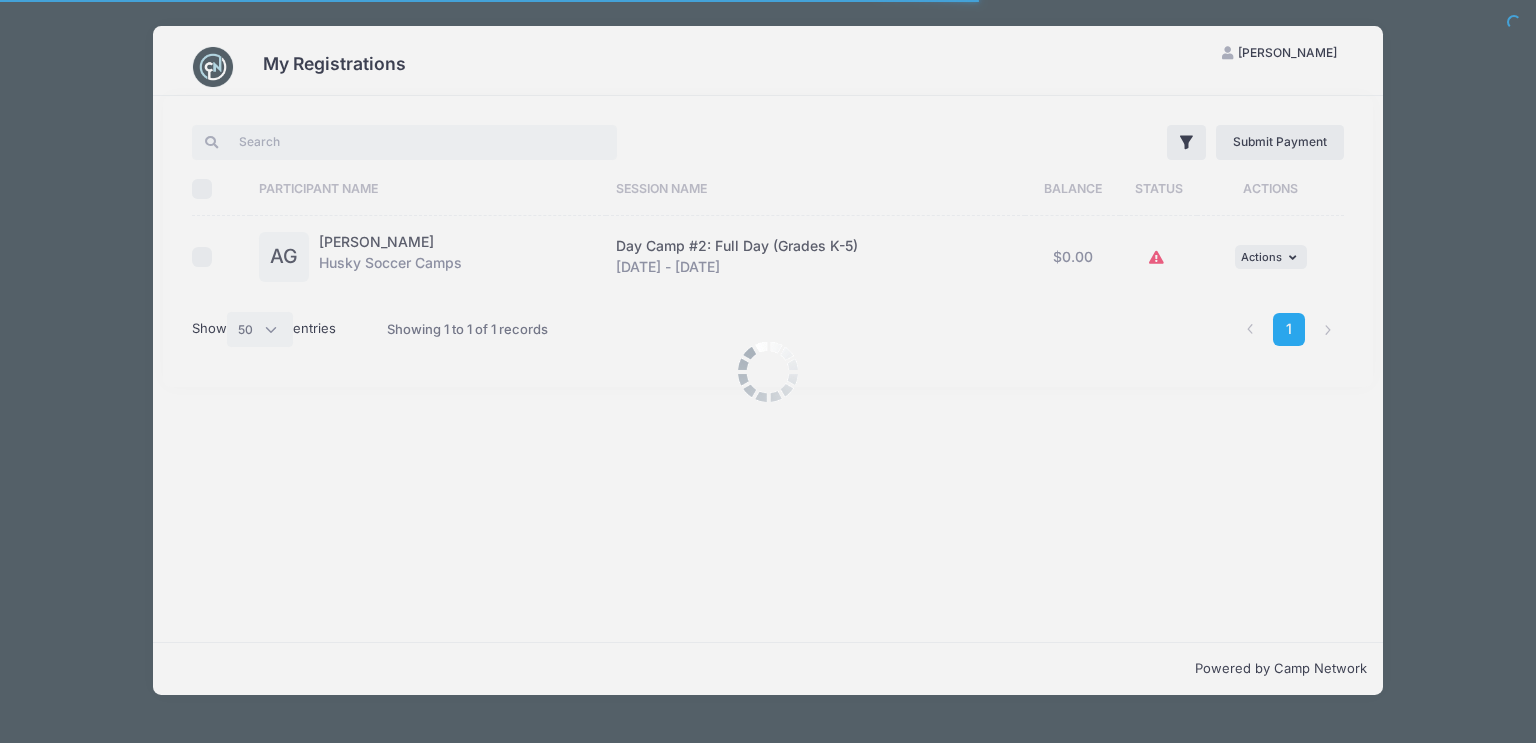 select on "50" 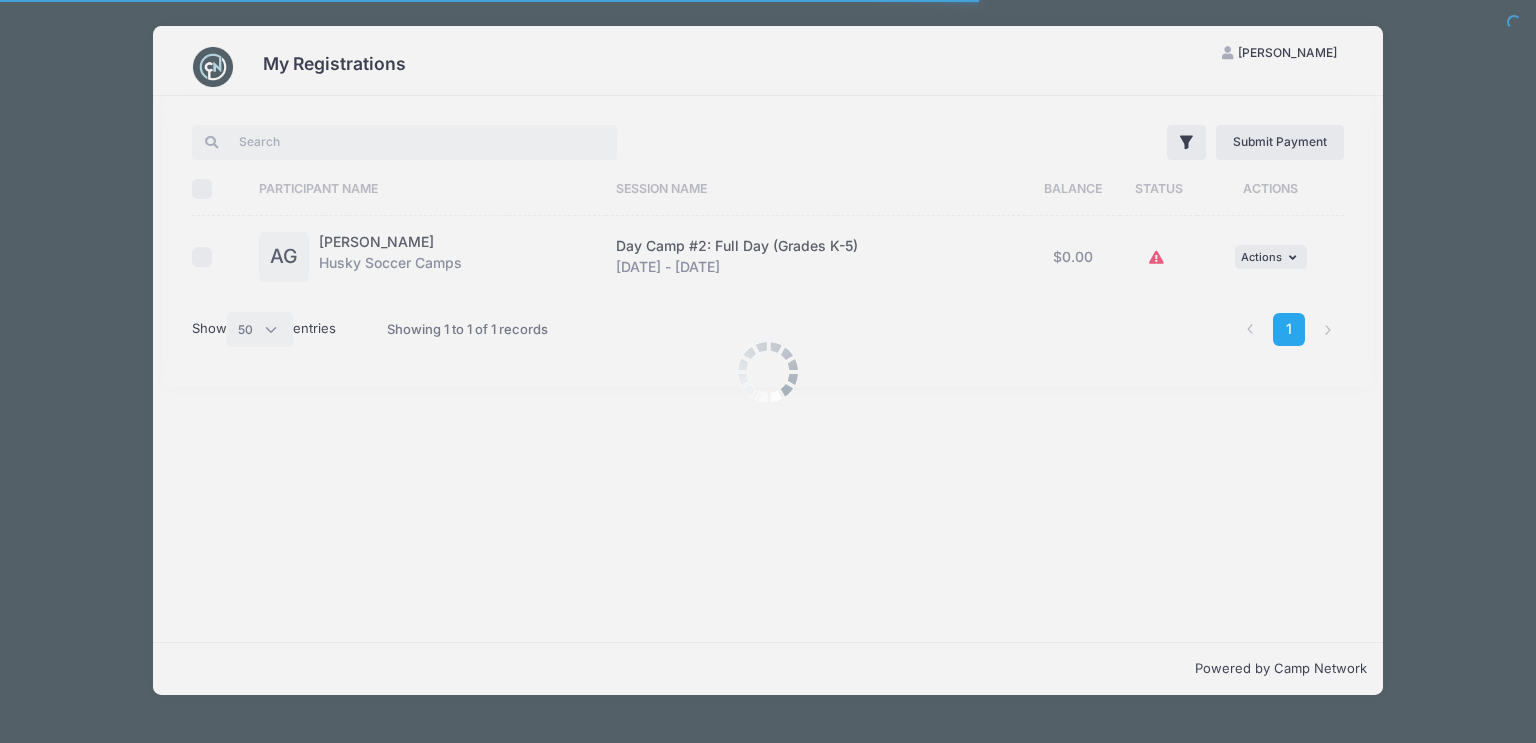 scroll, scrollTop: 0, scrollLeft: 0, axis: both 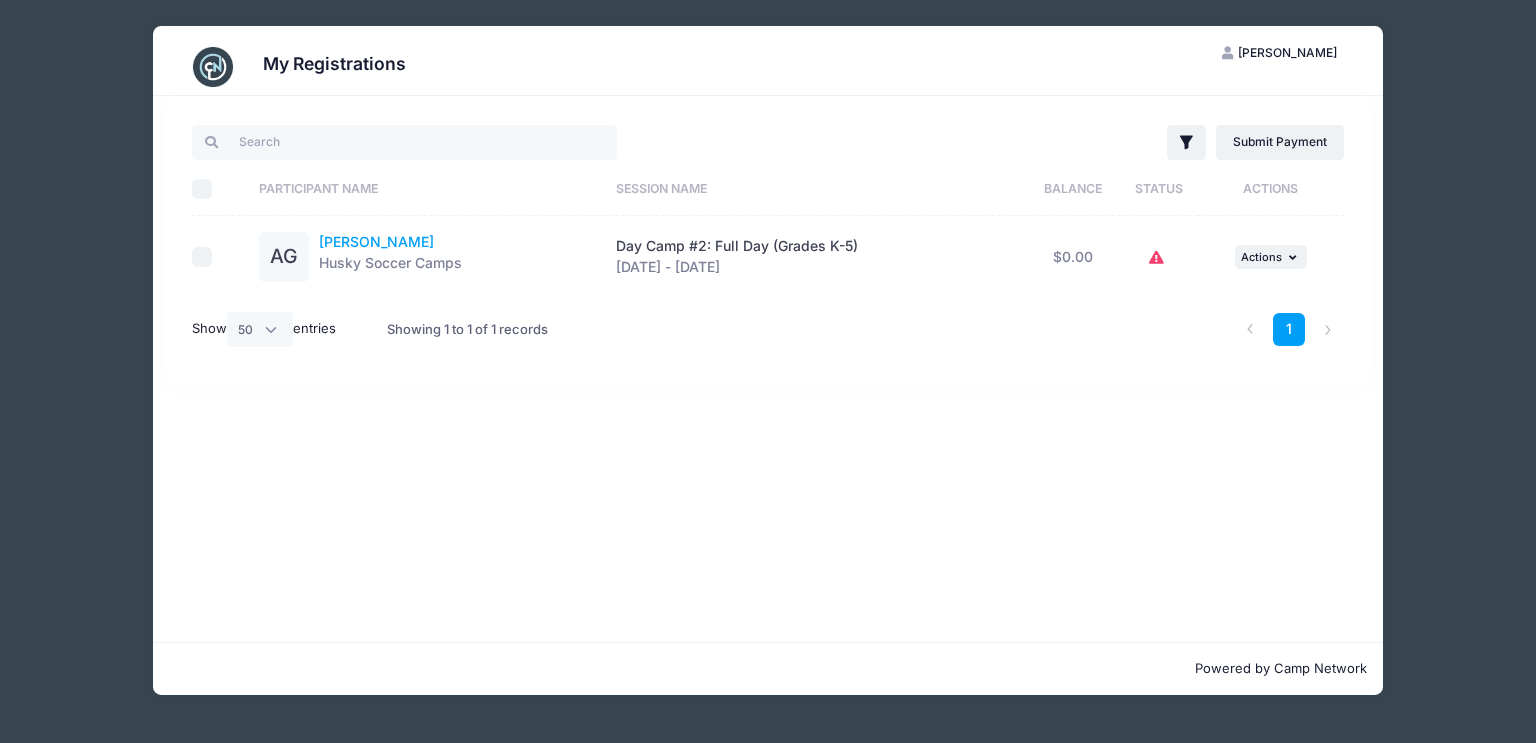 click on "[PERSON_NAME]" at bounding box center [376, 241] 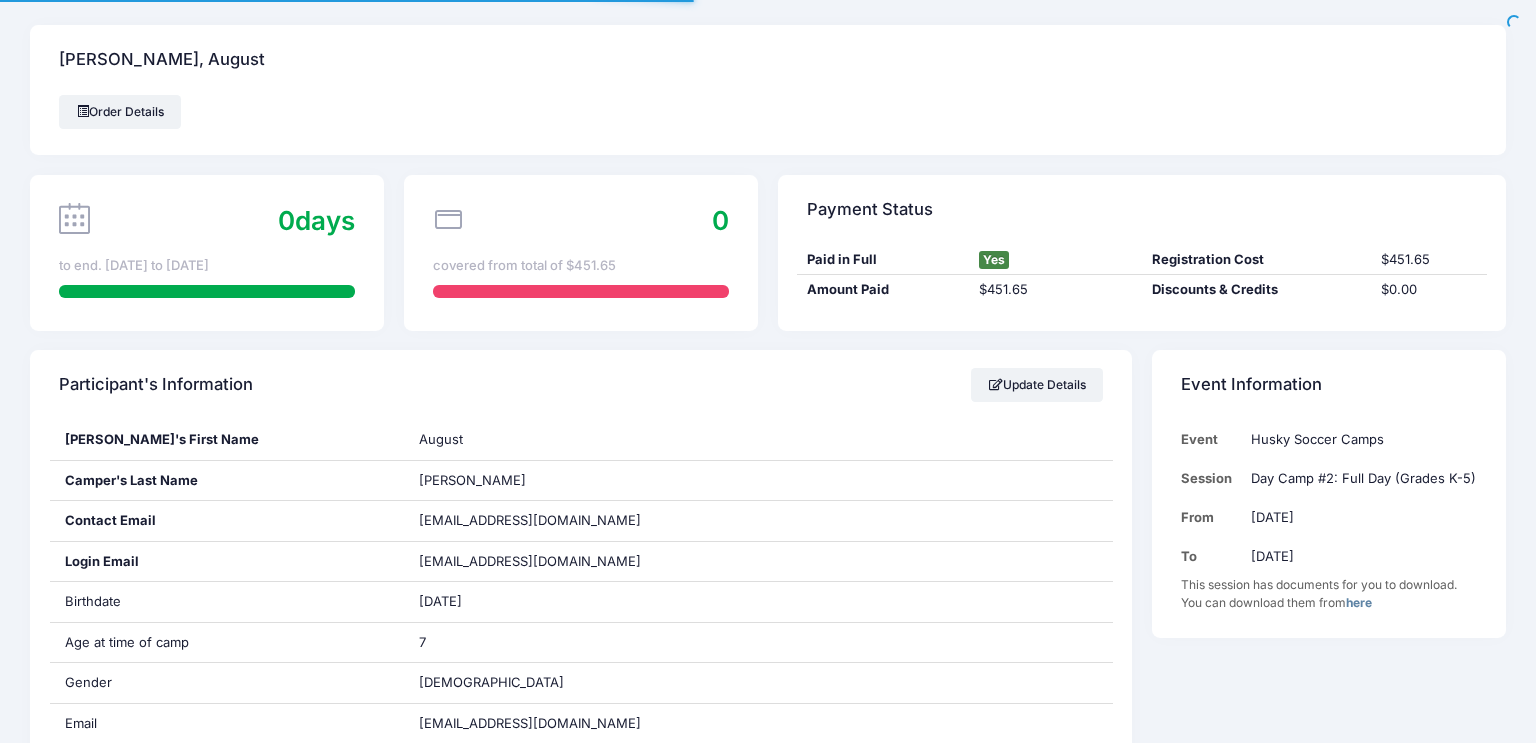 scroll, scrollTop: 0, scrollLeft: 0, axis: both 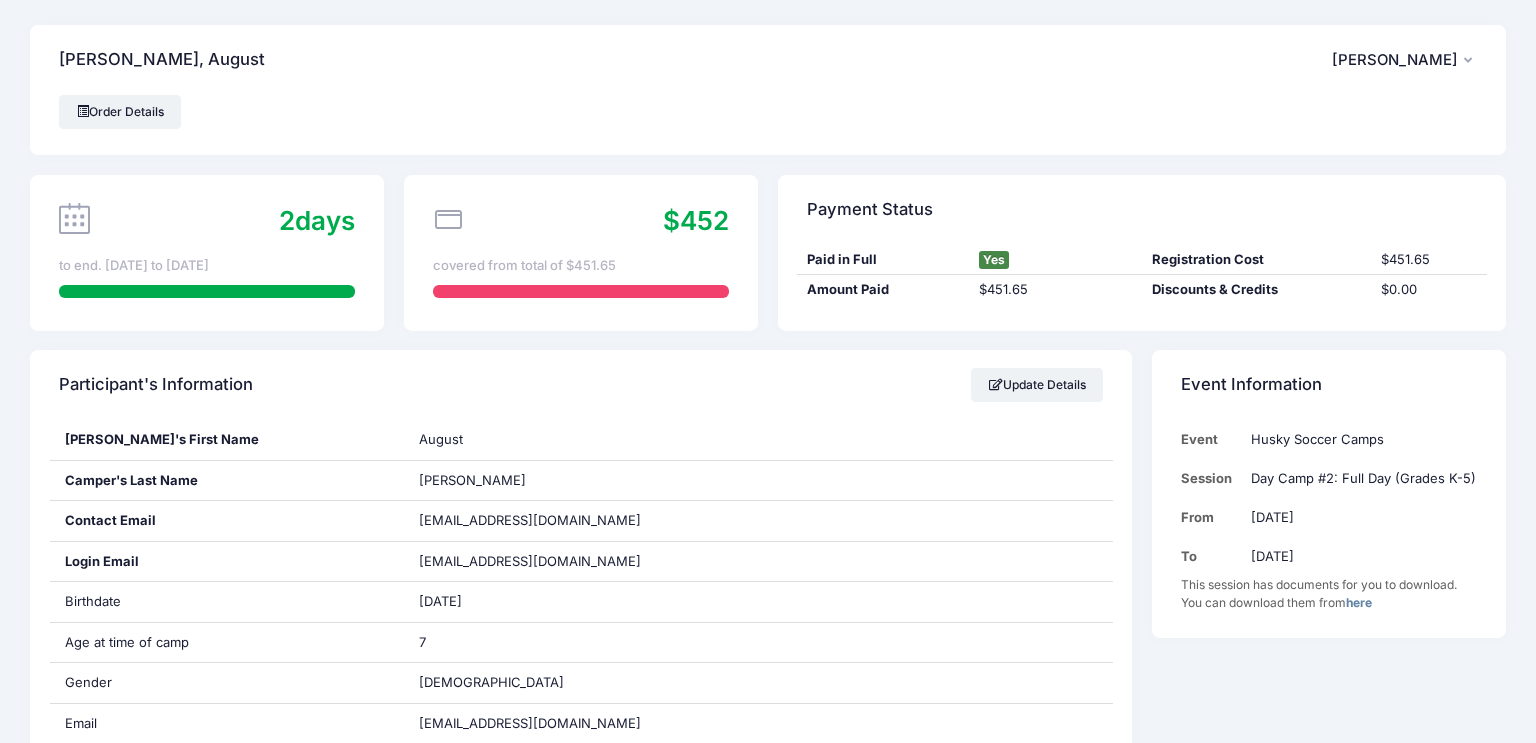 click at bounding box center (581, 291) 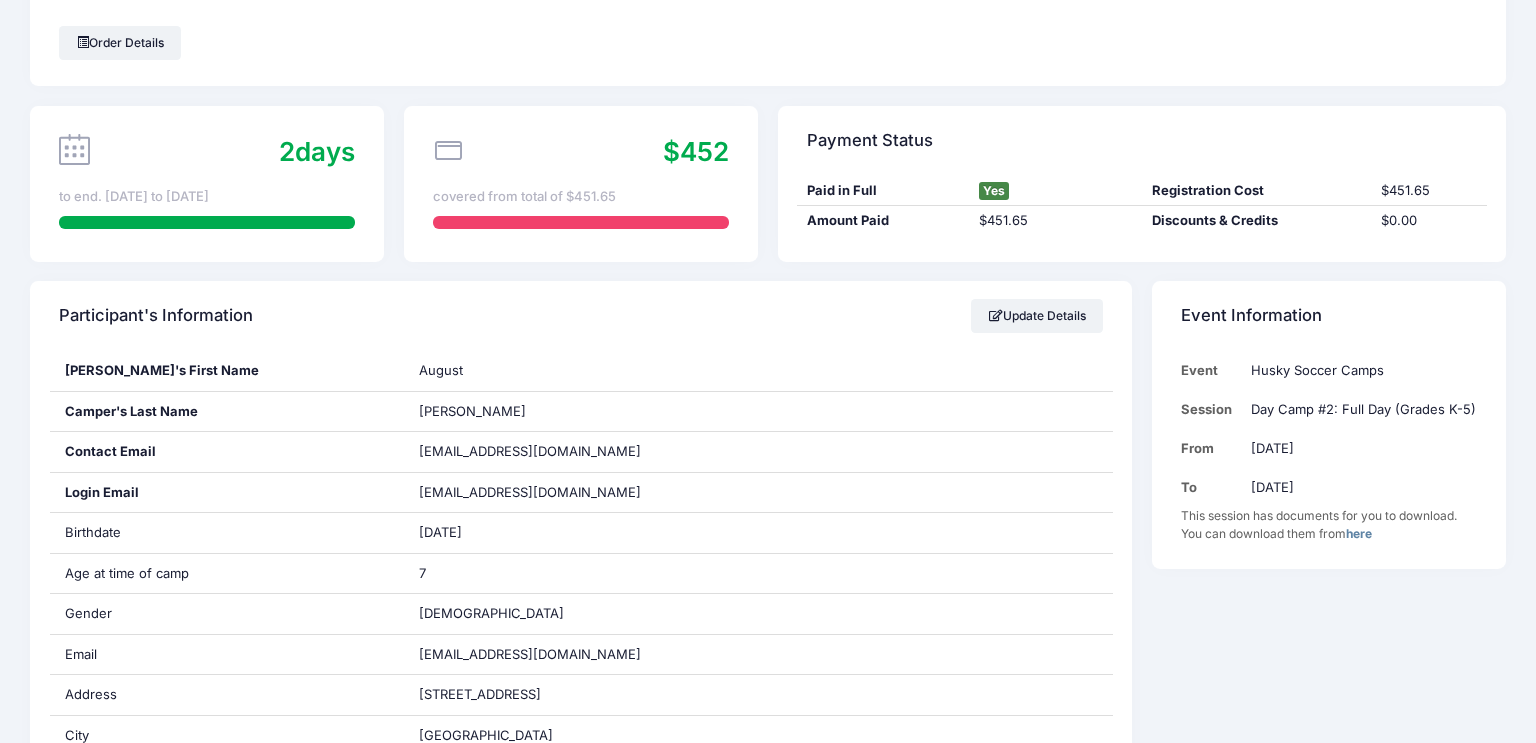 scroll, scrollTop: 0, scrollLeft: 0, axis: both 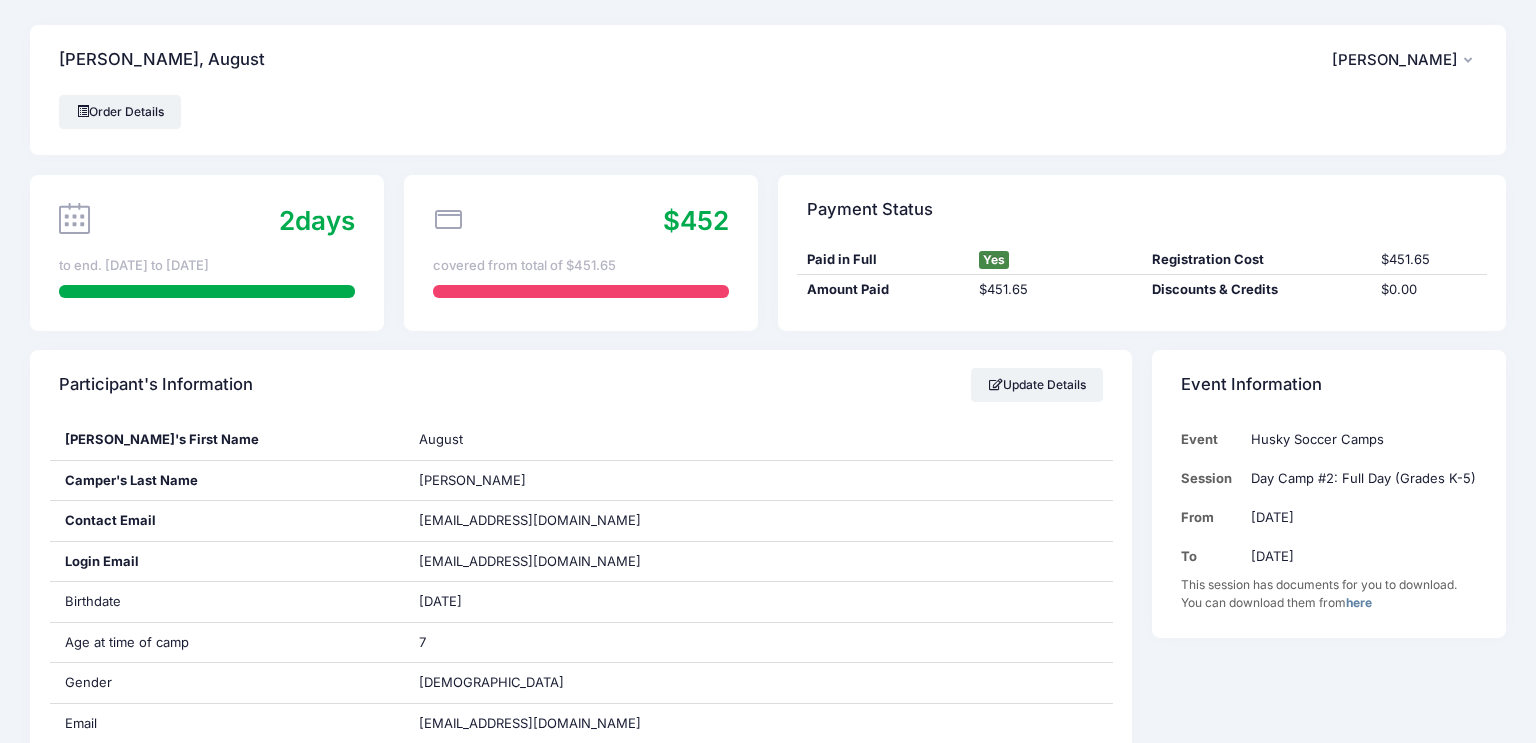 click on "[PERSON_NAME]" at bounding box center [1395, 60] 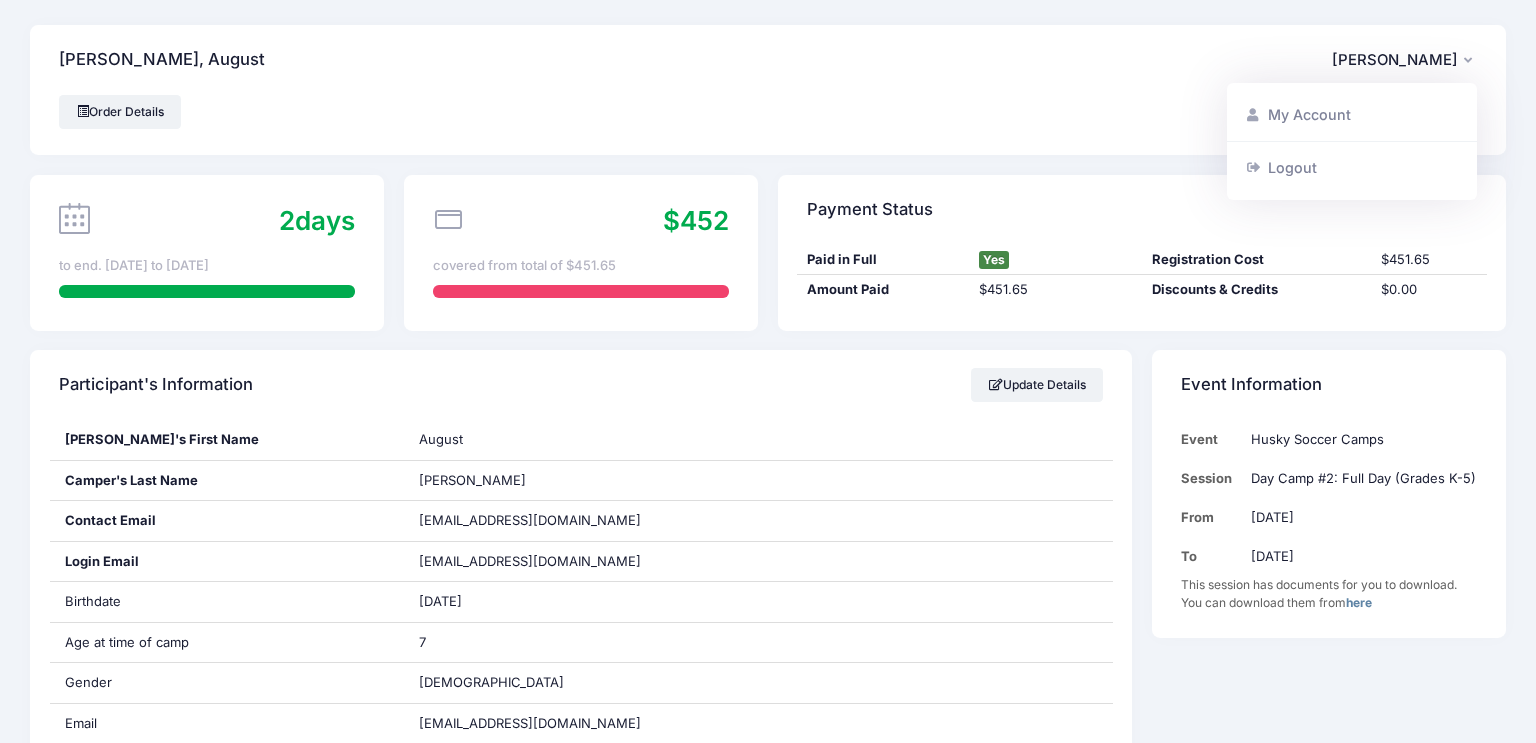 click on "[PERSON_NAME]" at bounding box center [1395, 60] 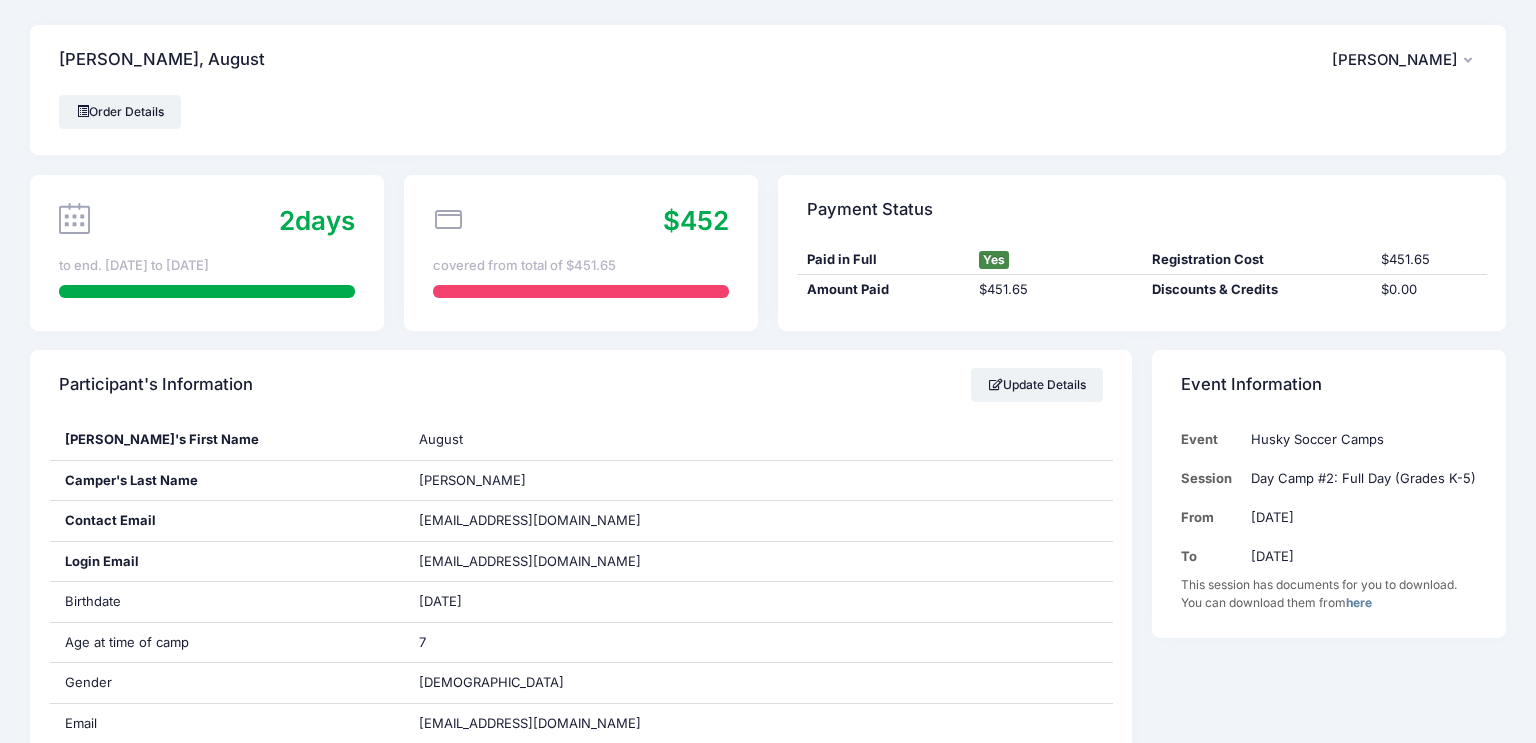 click at bounding box center (581, 291) 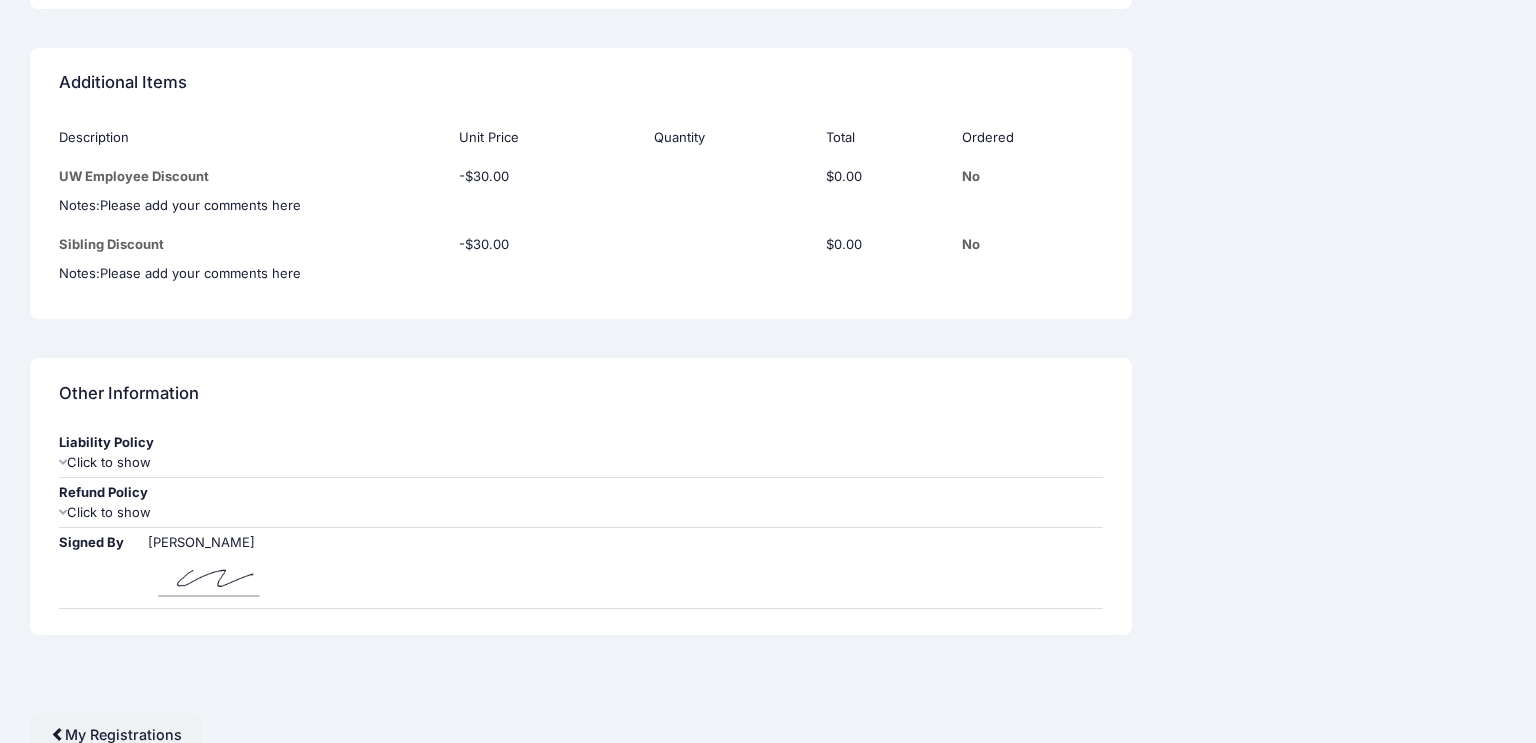 scroll, scrollTop: 2198, scrollLeft: 0, axis: vertical 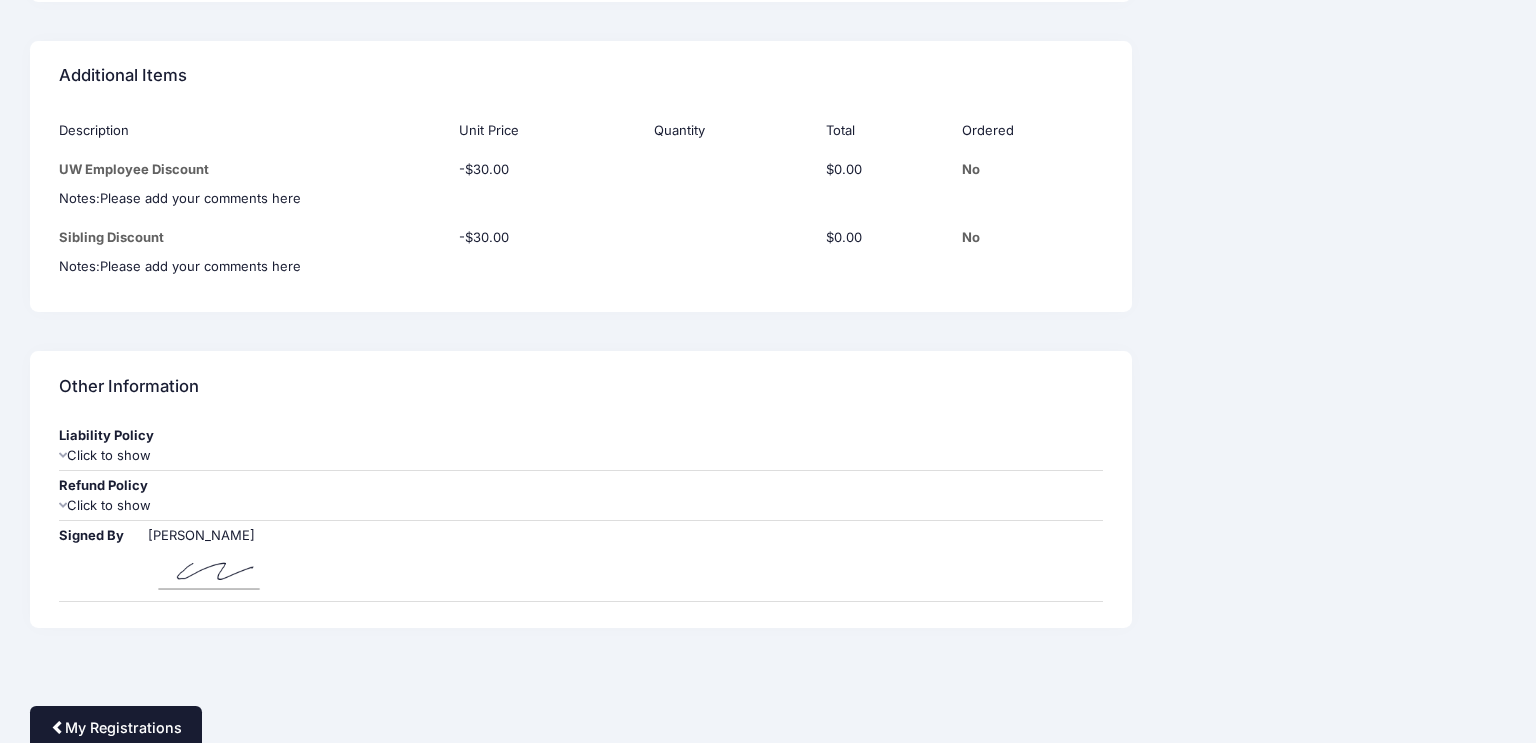 click on "My Registrations" at bounding box center (116, 727) 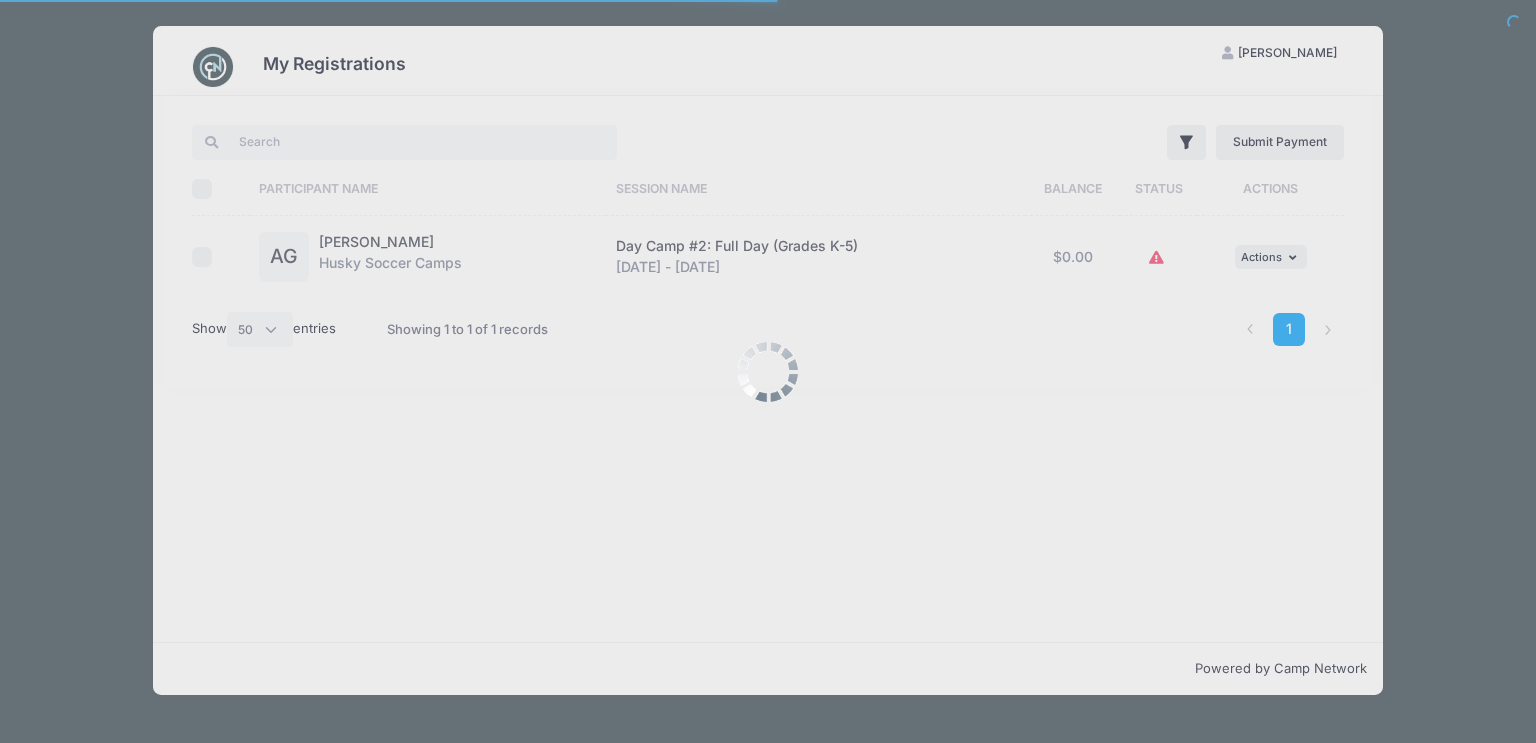 select on "50" 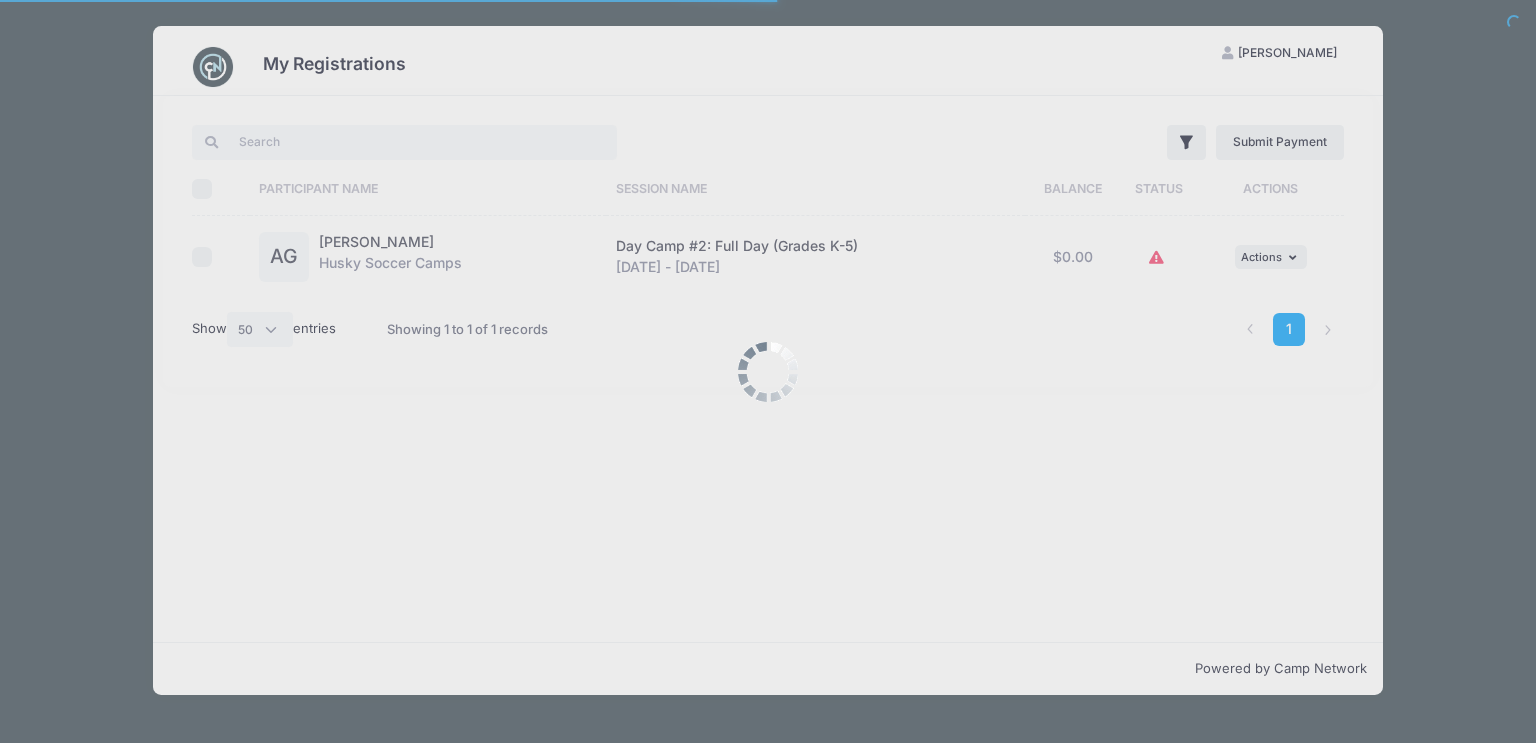 scroll, scrollTop: 0, scrollLeft: 0, axis: both 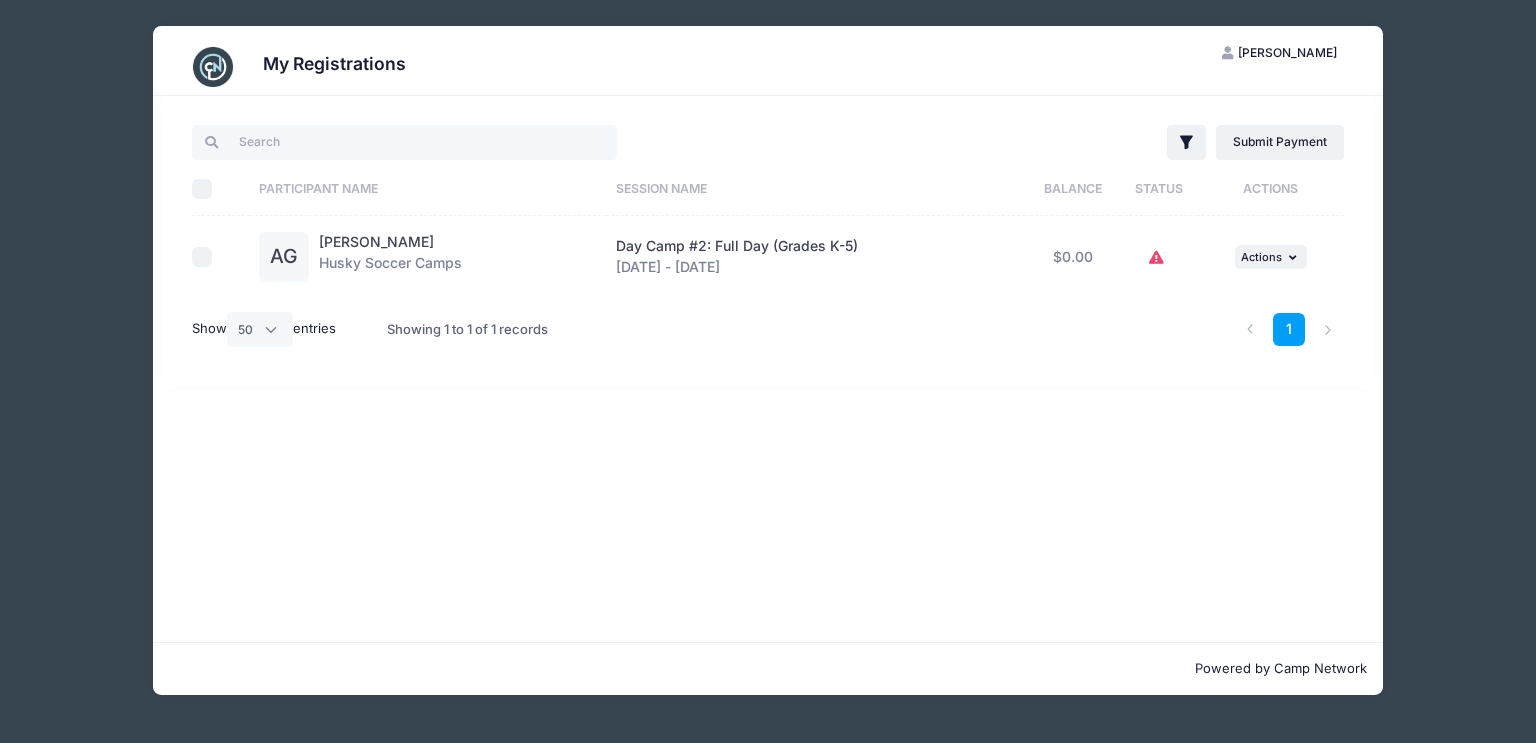 click 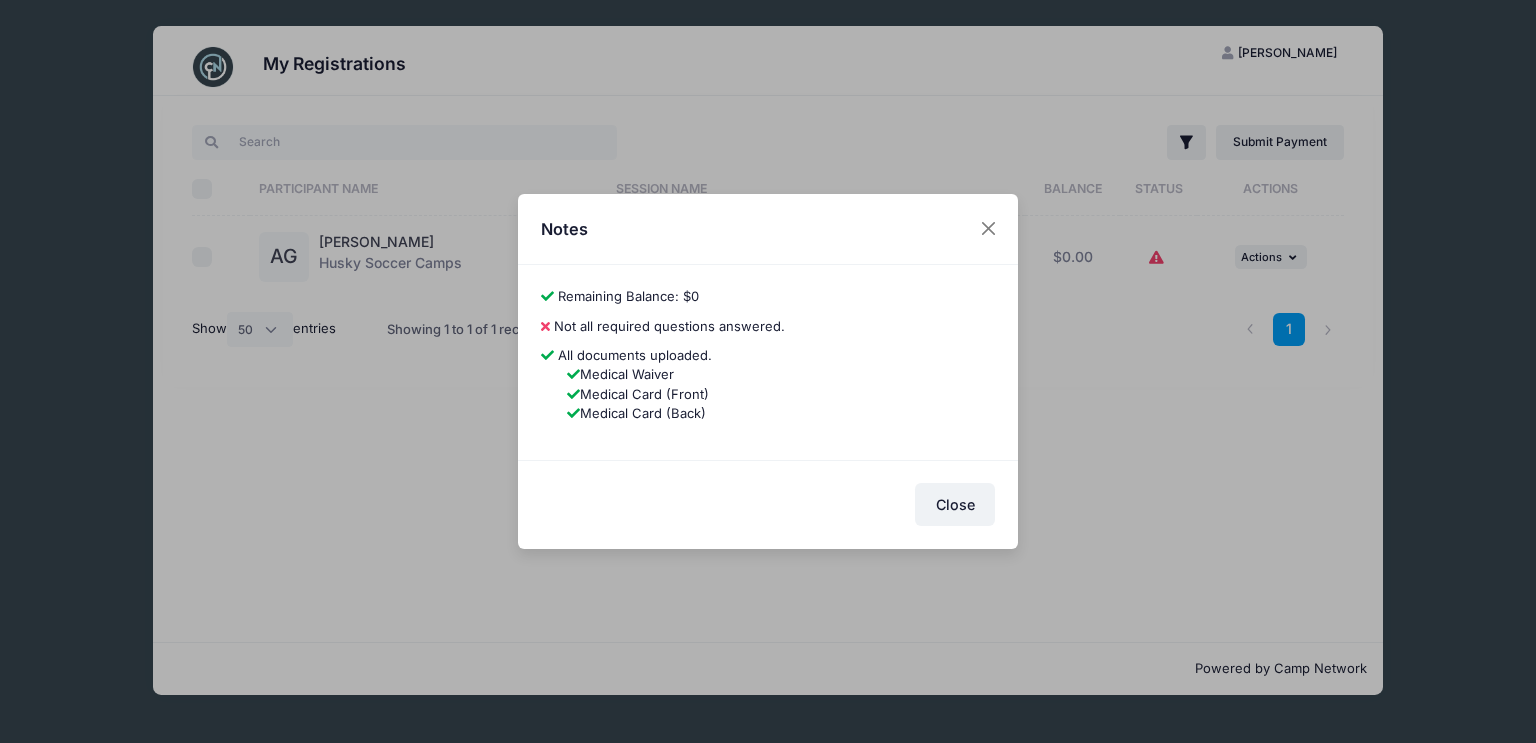 click on "Not all required questions answered." at bounding box center (669, 326) 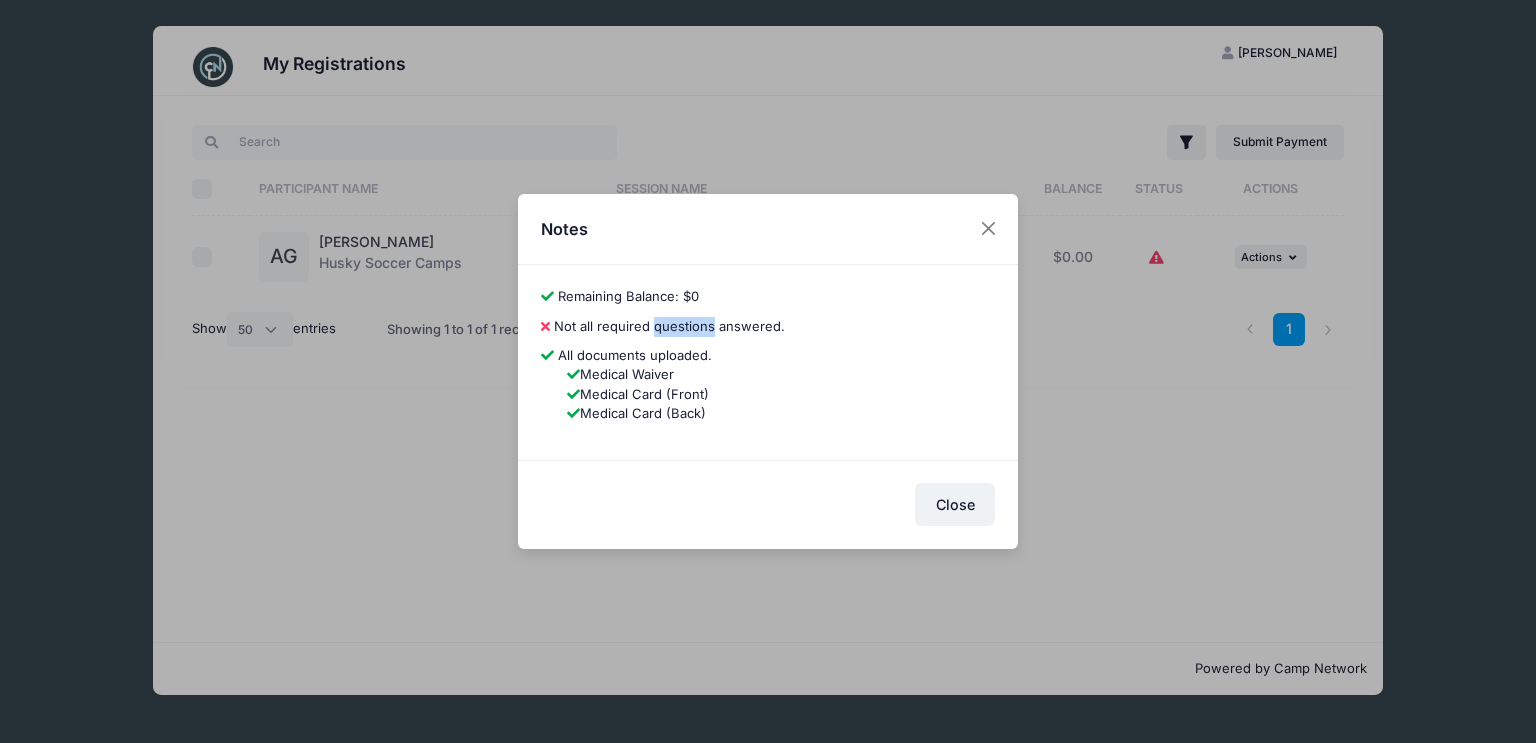 click on "Not all required questions answered." at bounding box center [669, 326] 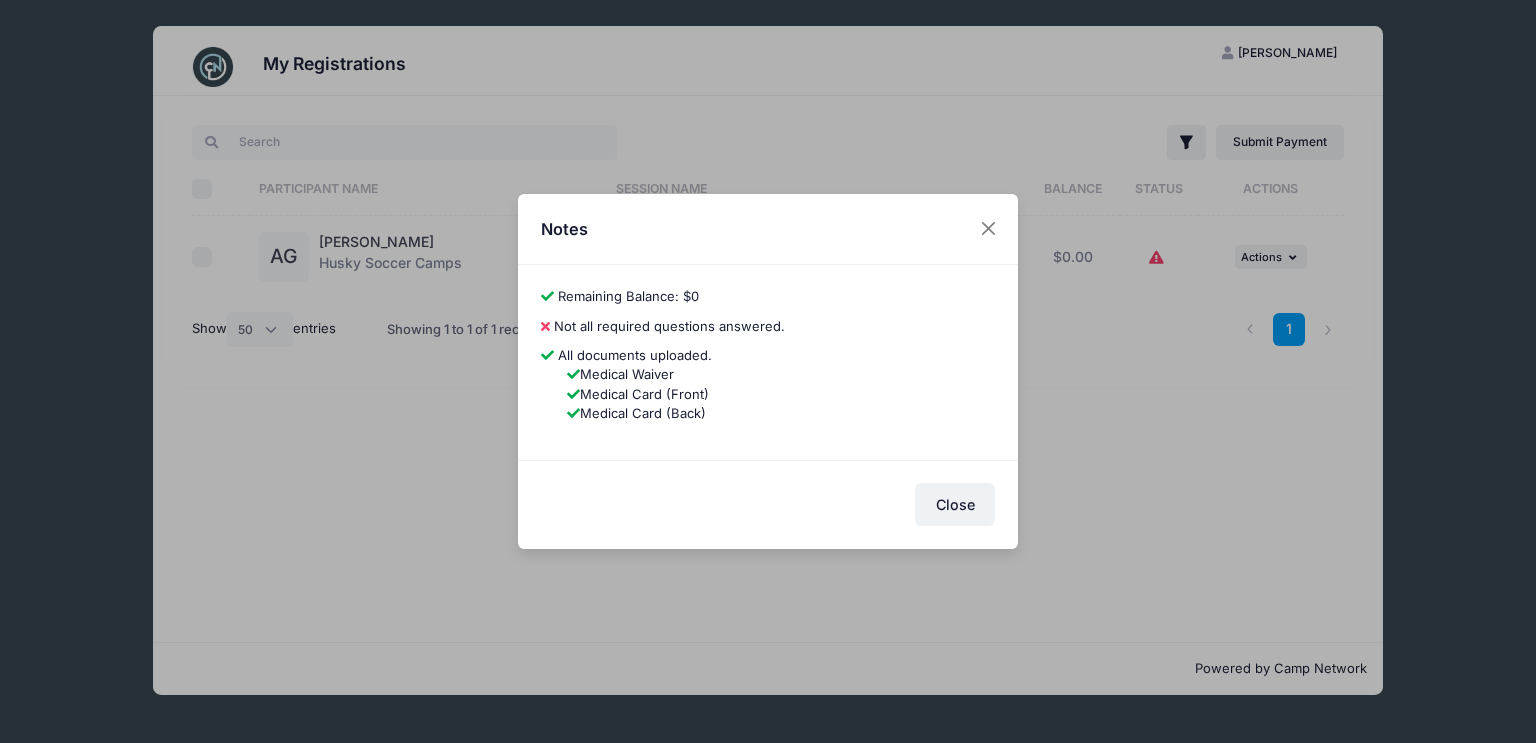 click on "Not all required questions answered." at bounding box center (669, 326) 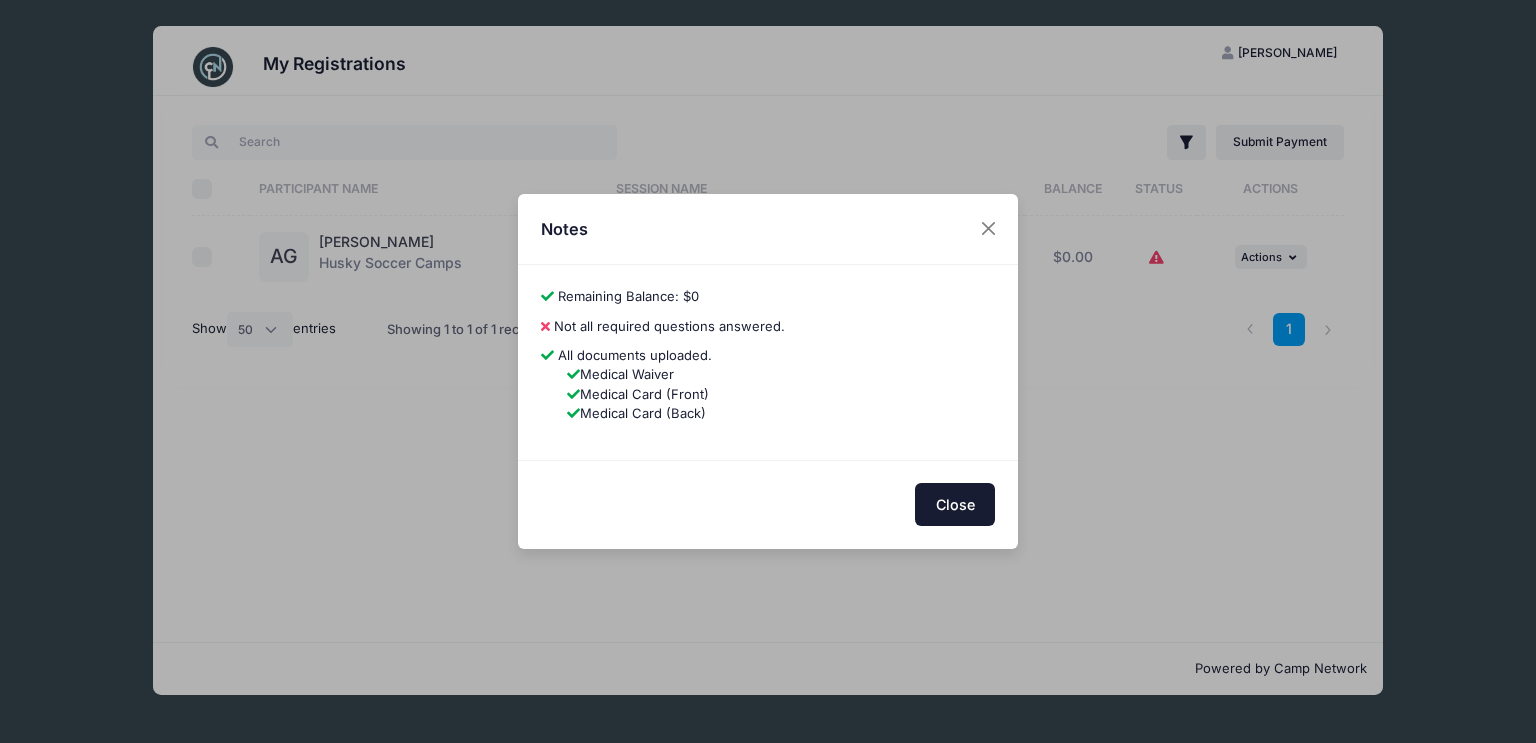 click on "Close" at bounding box center [955, 504] 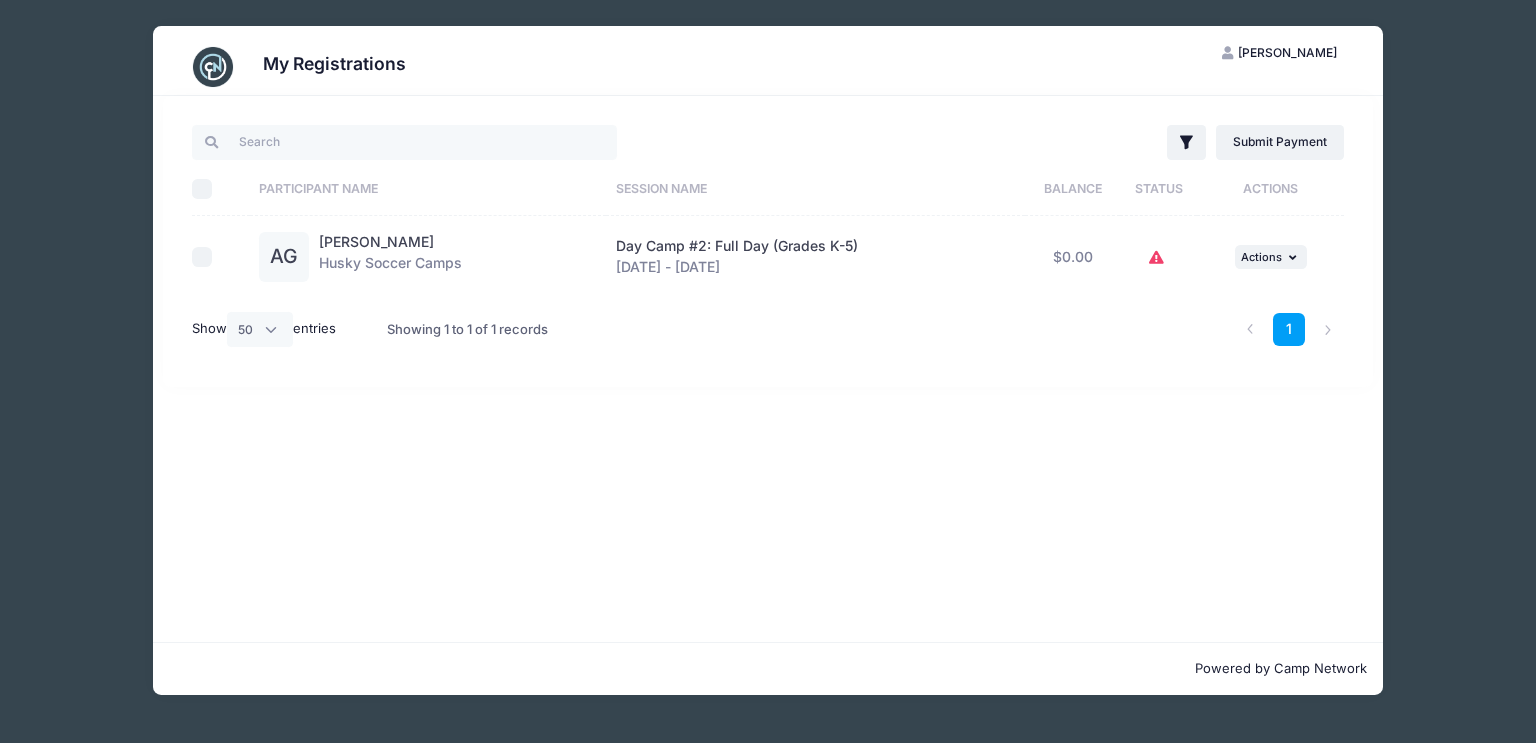 click on "AG" at bounding box center [284, 257] 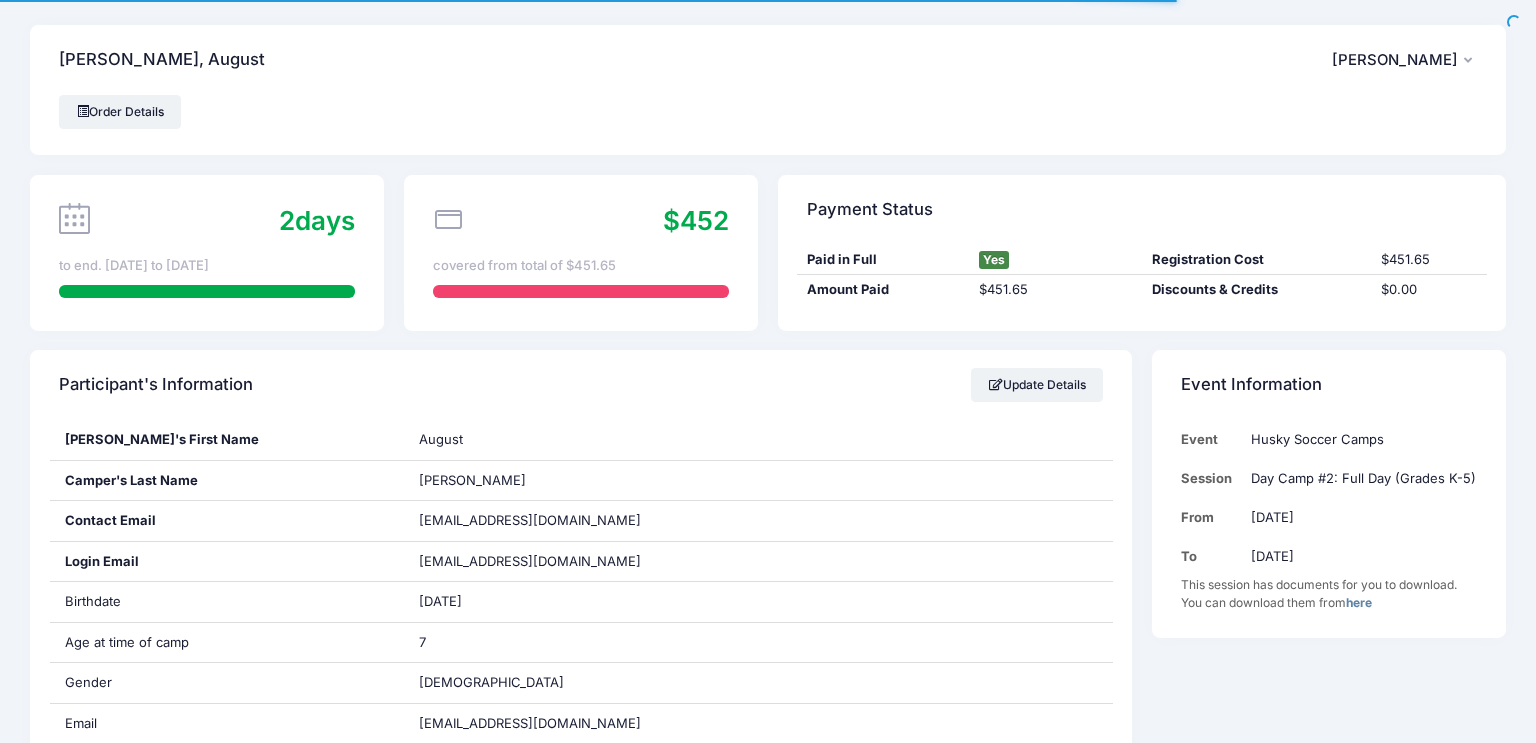 scroll, scrollTop: 0, scrollLeft: 0, axis: both 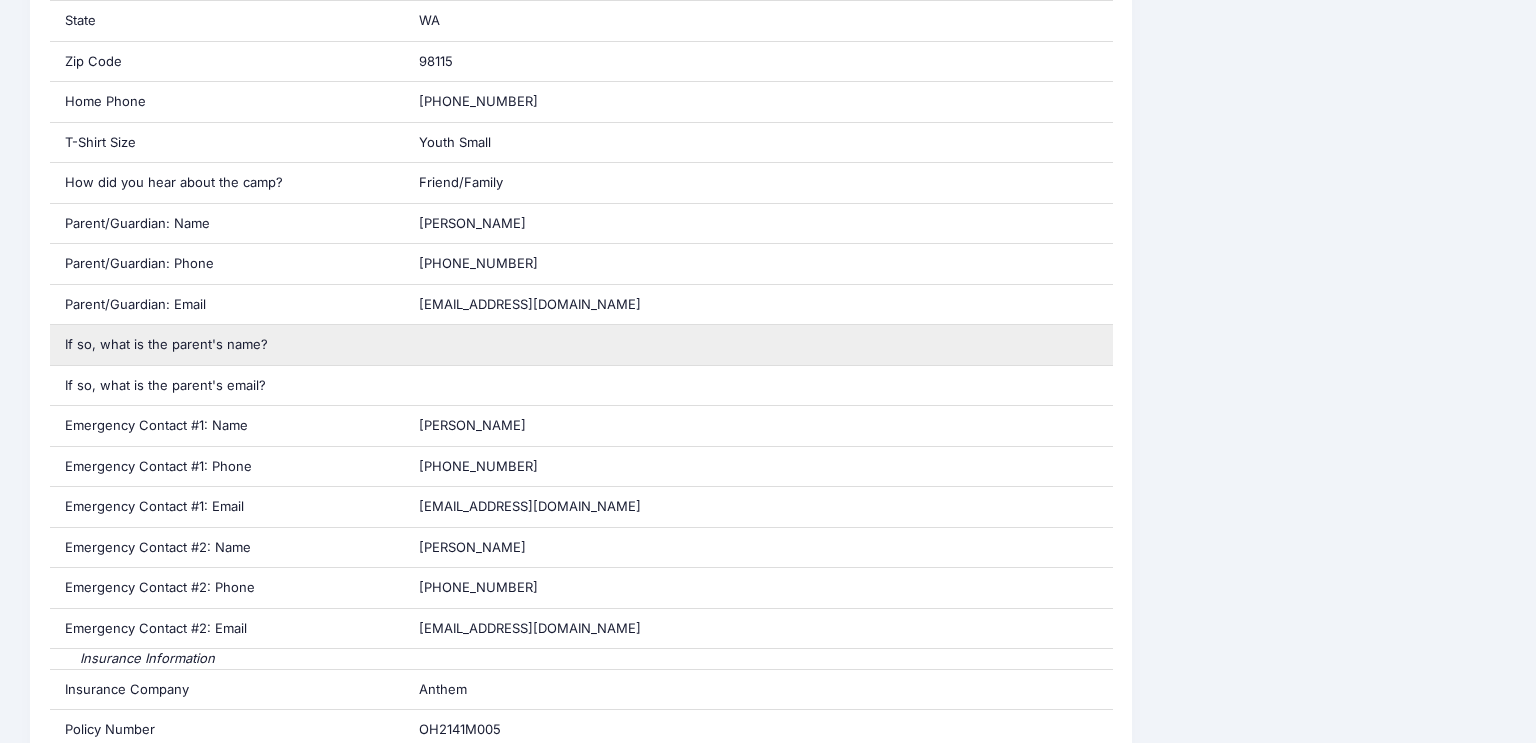 click on "If so, what is the parent's name?" at bounding box center (227, 345) 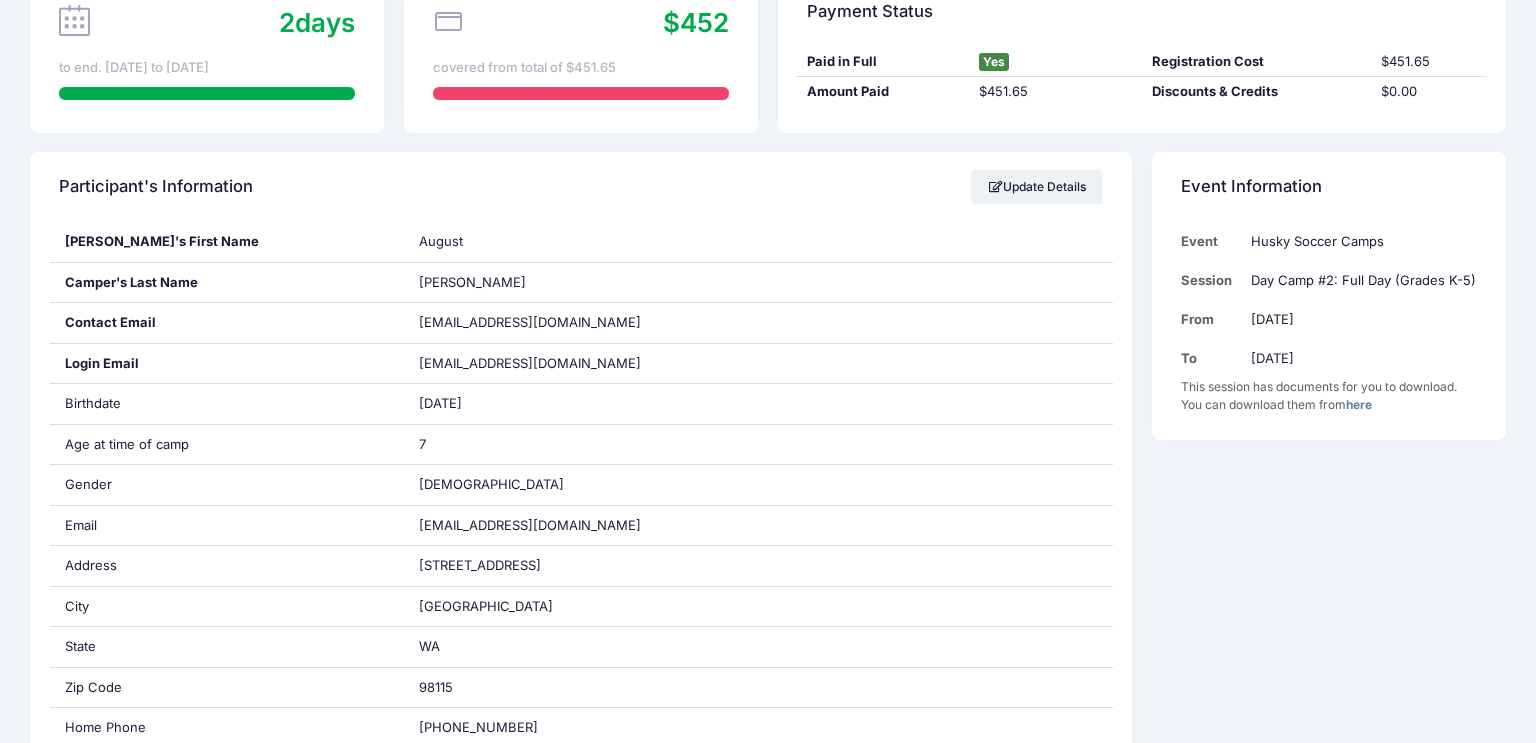 scroll, scrollTop: 153, scrollLeft: 0, axis: vertical 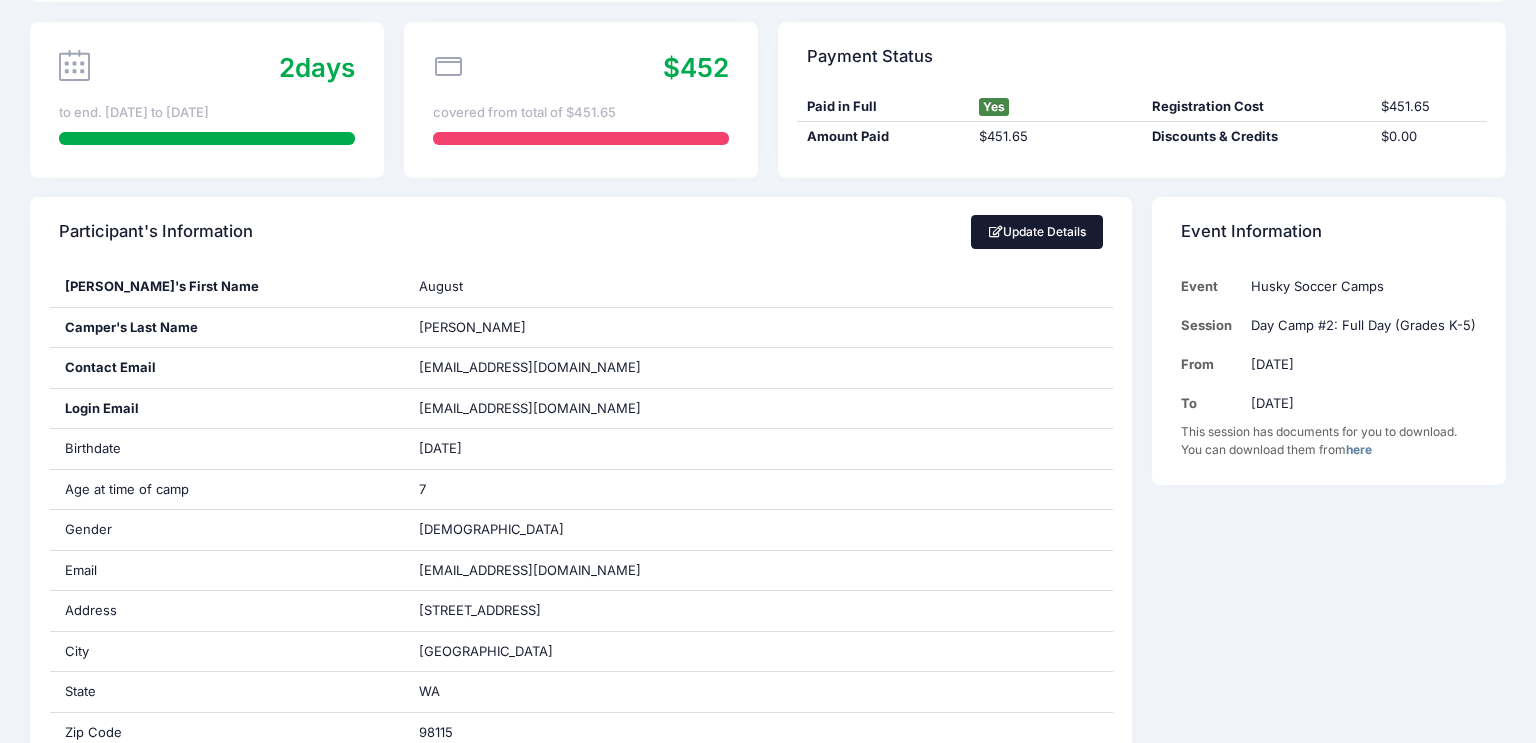 click on "Update Details" at bounding box center (1037, 232) 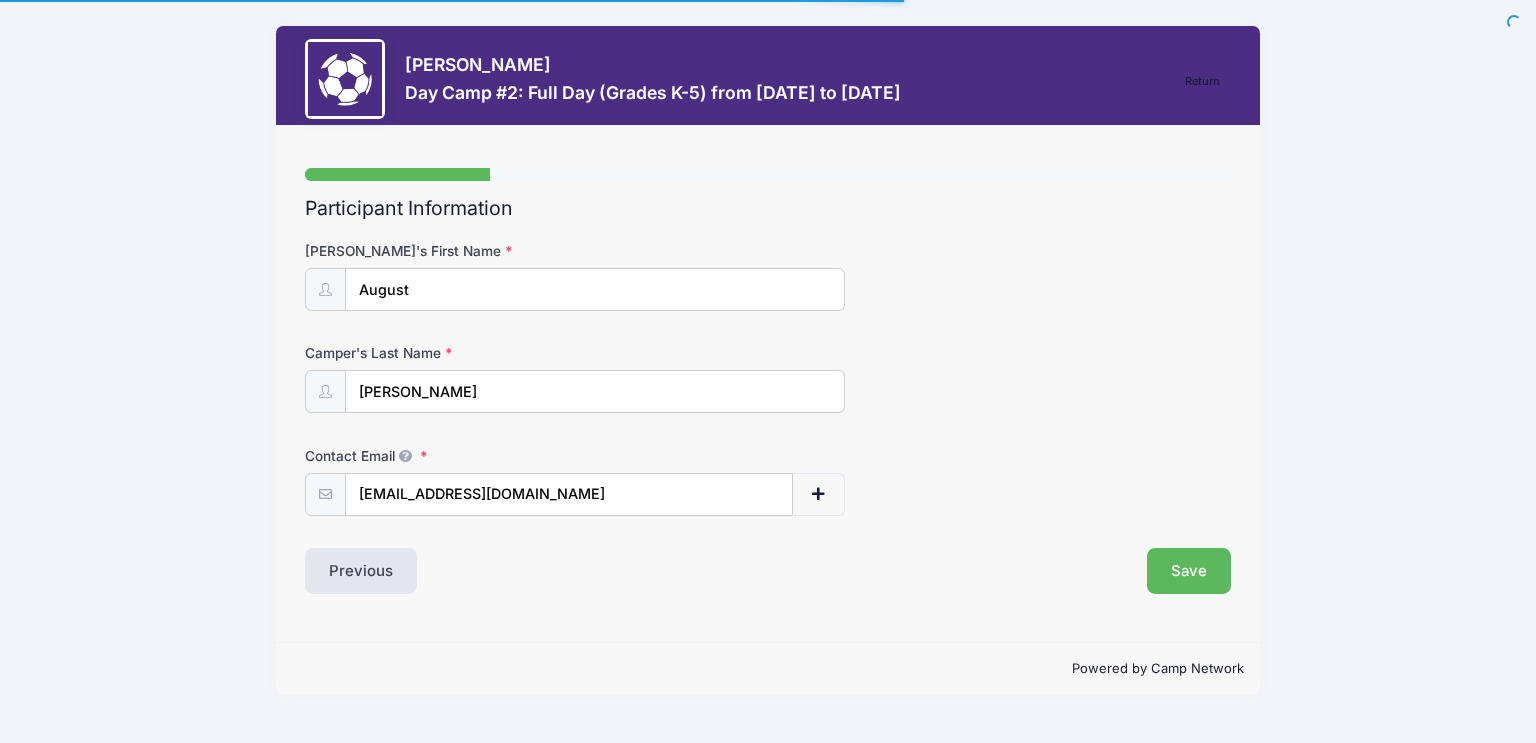 scroll, scrollTop: 0, scrollLeft: 0, axis: both 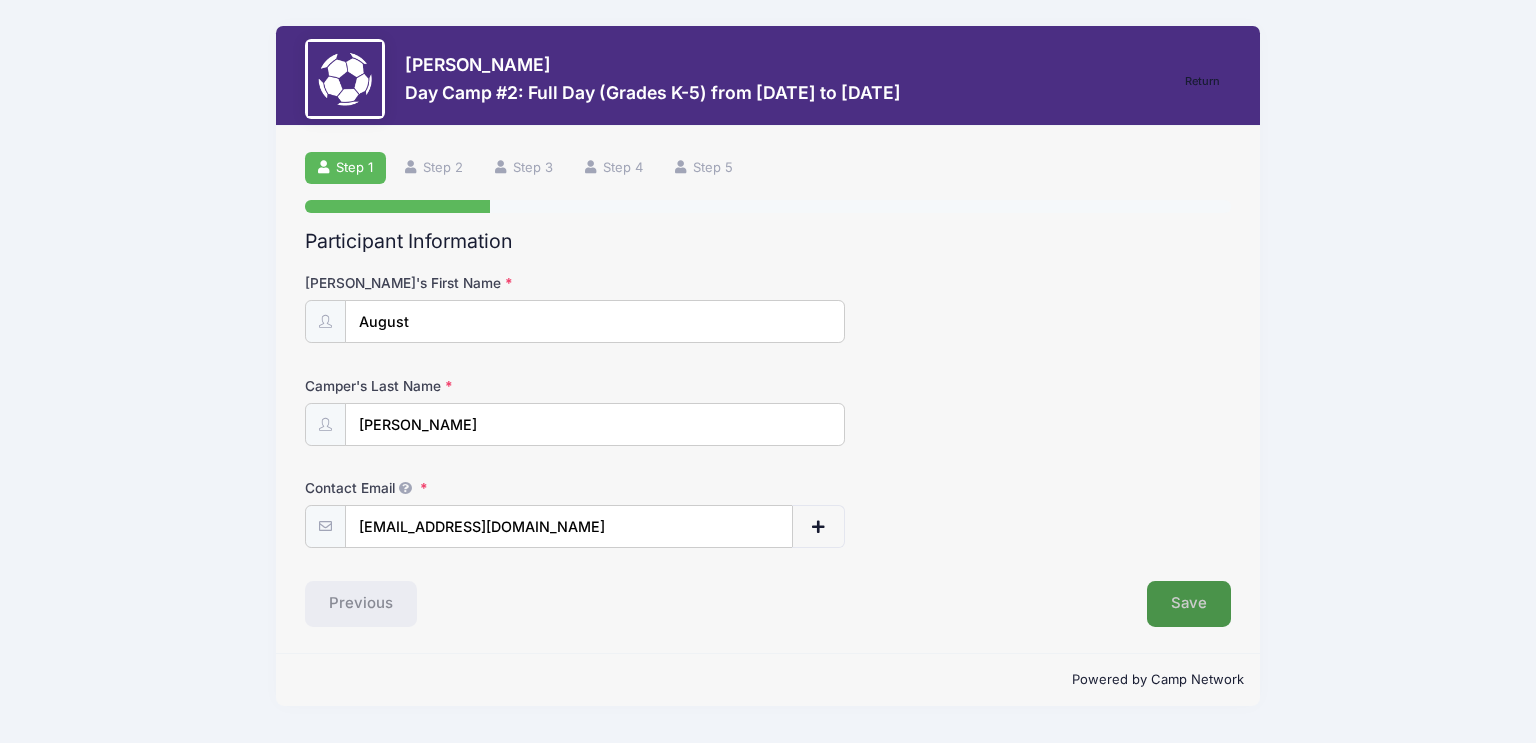 click on "Save" at bounding box center [1189, 604] 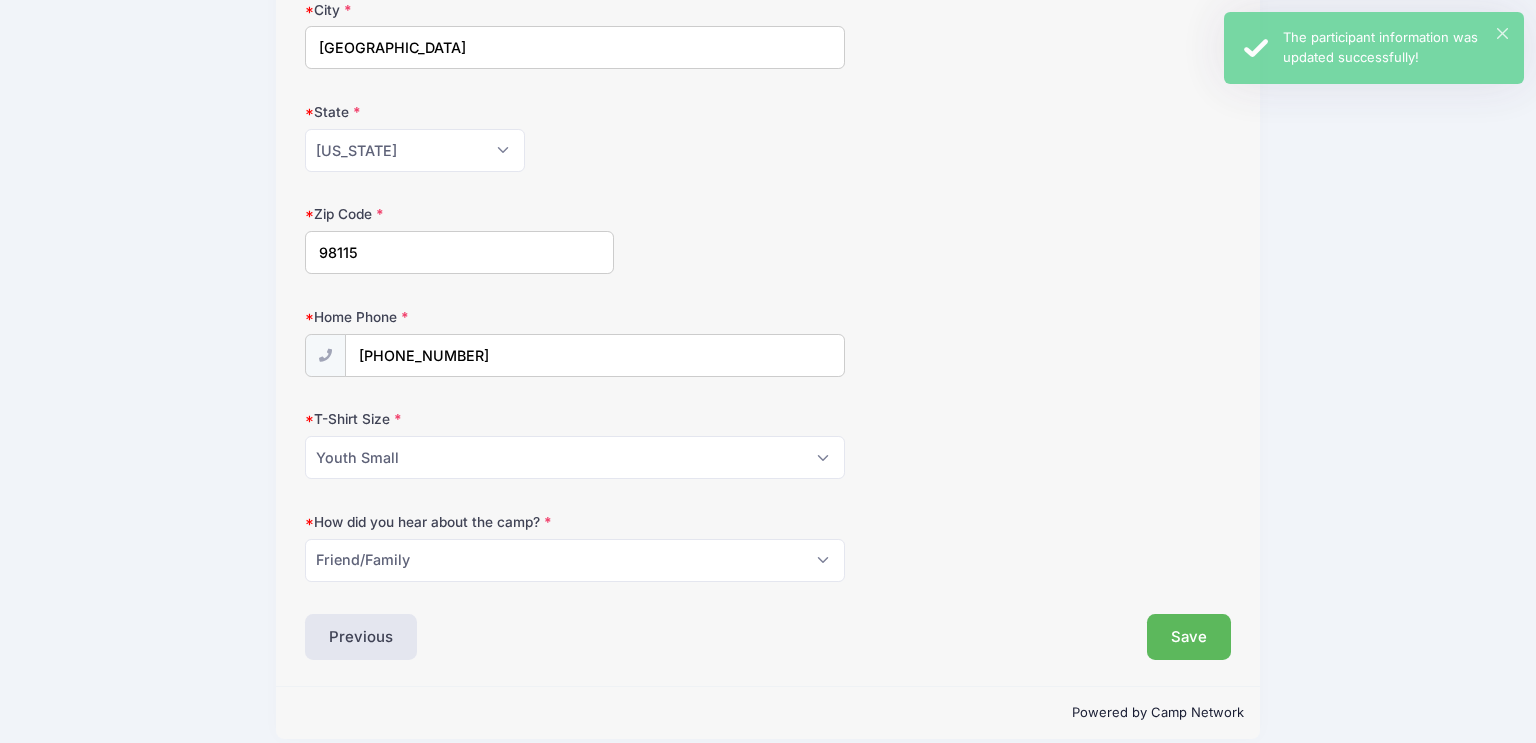 scroll, scrollTop: 792, scrollLeft: 0, axis: vertical 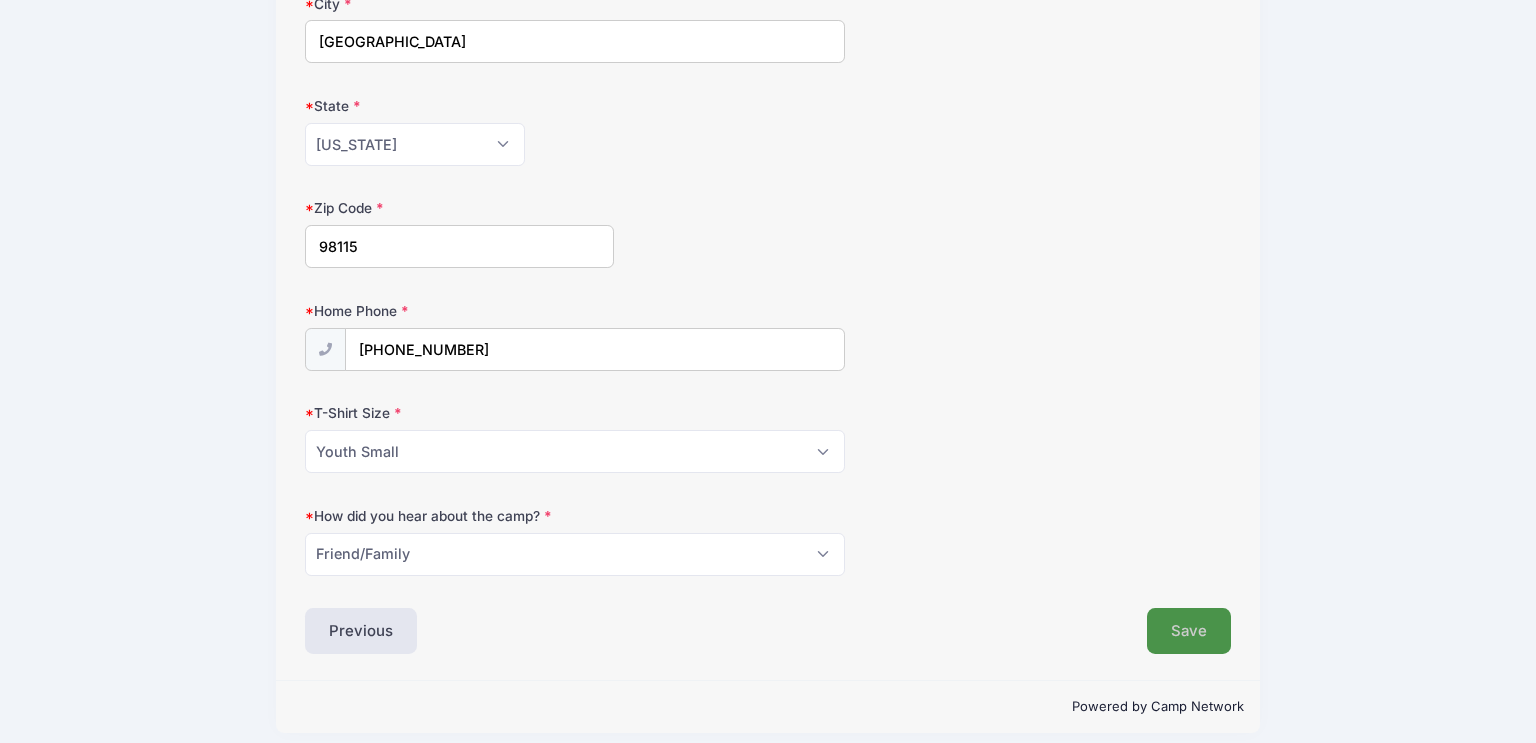 click on "Save" at bounding box center [1189, 631] 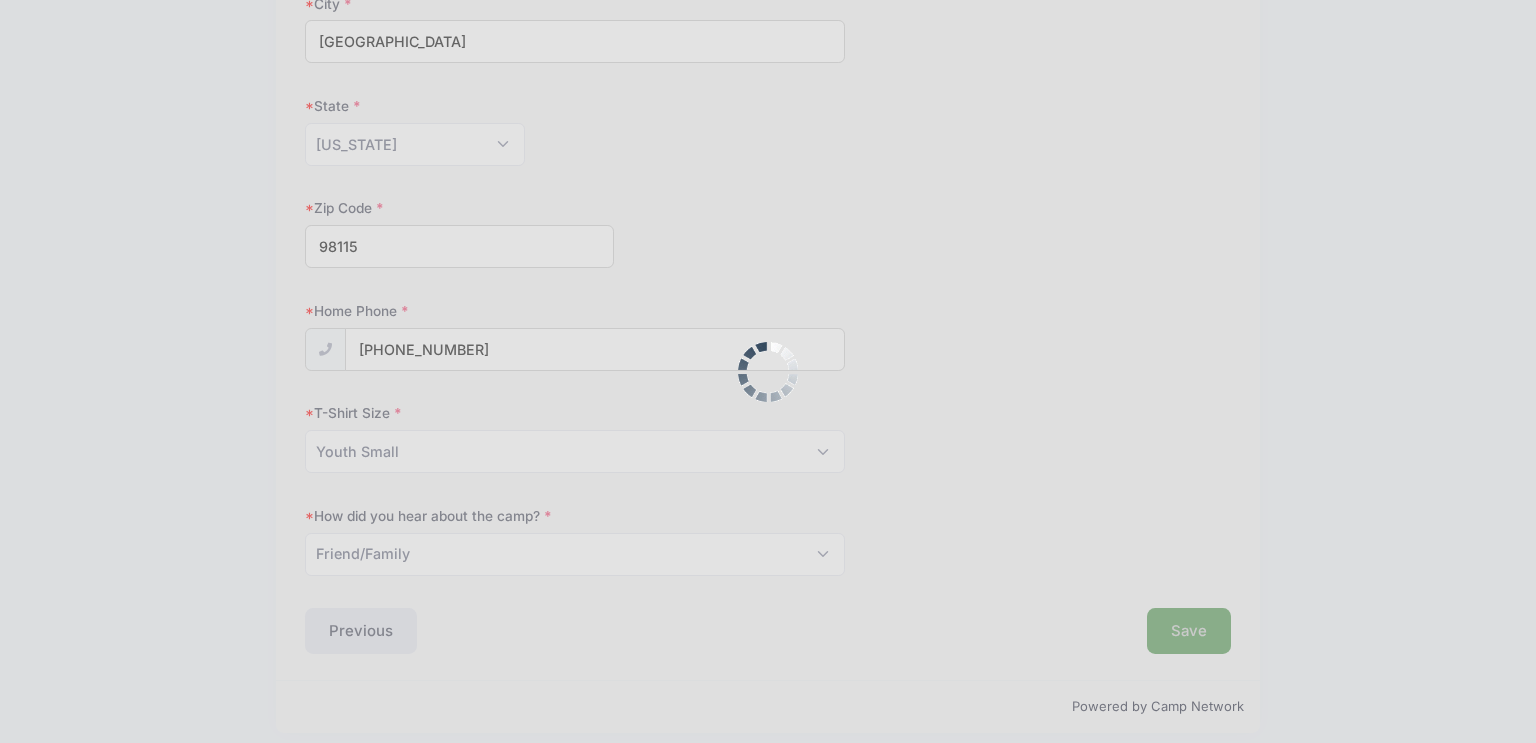 scroll, scrollTop: 322, scrollLeft: 0, axis: vertical 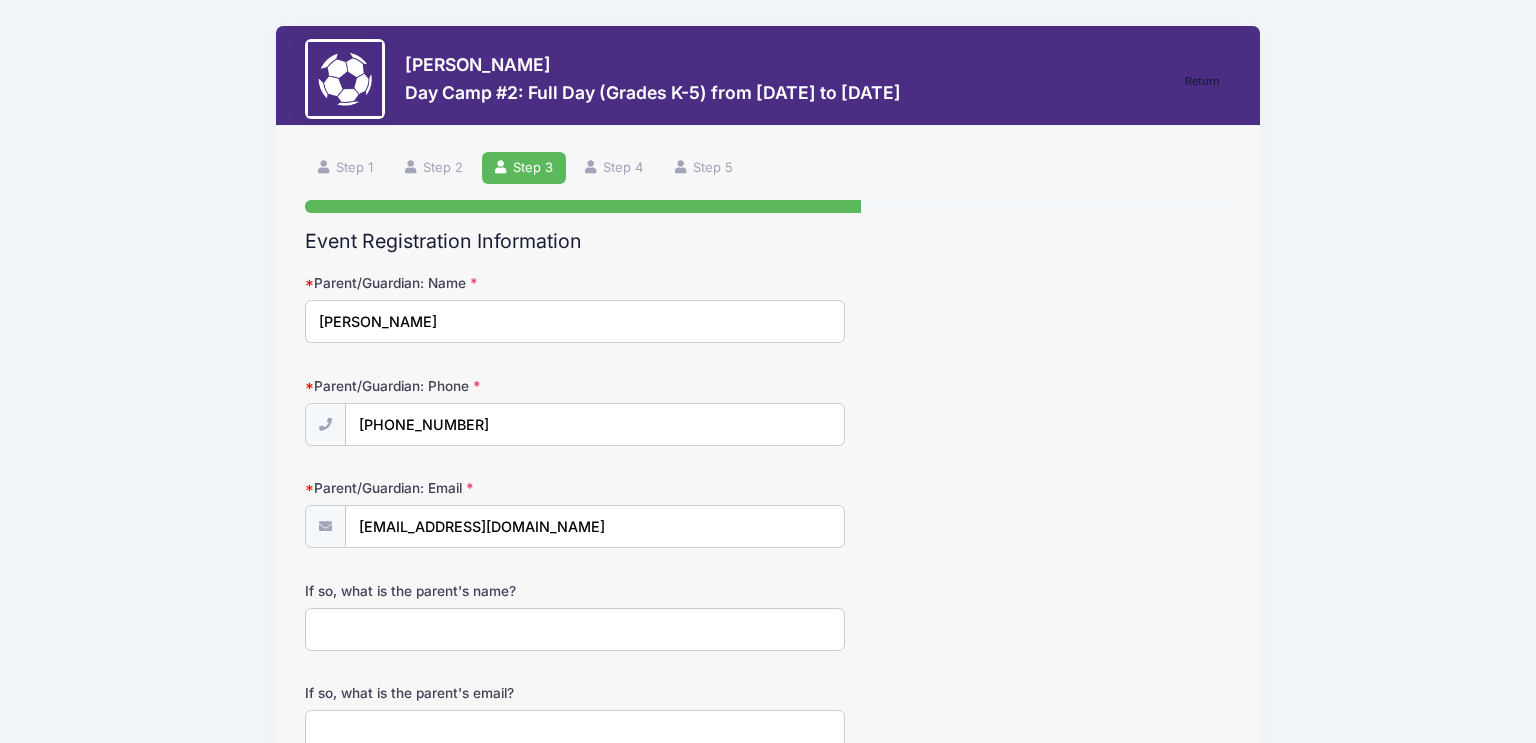 click on "If so, what is the parent's name?" at bounding box center (575, 629) 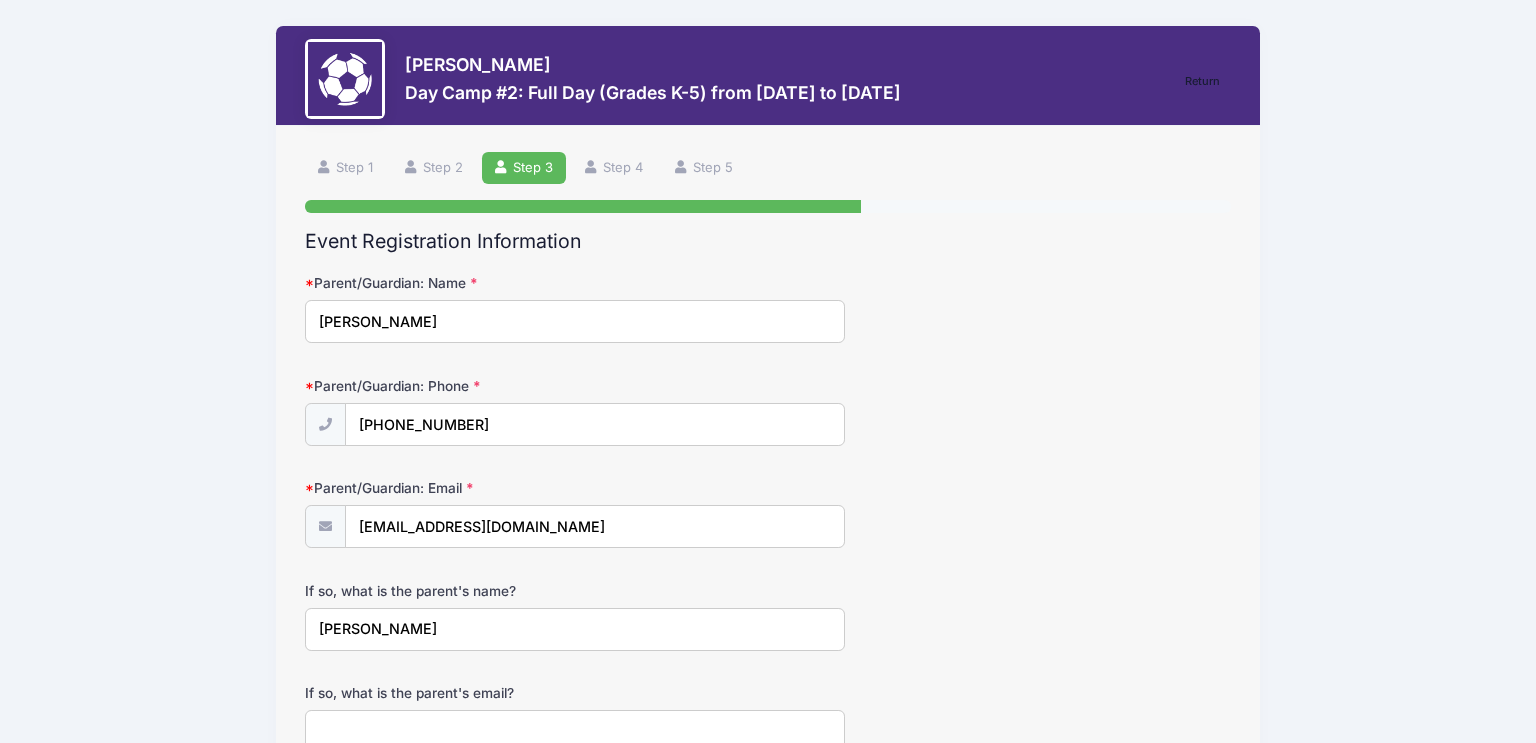 type on "[PERSON_NAME]" 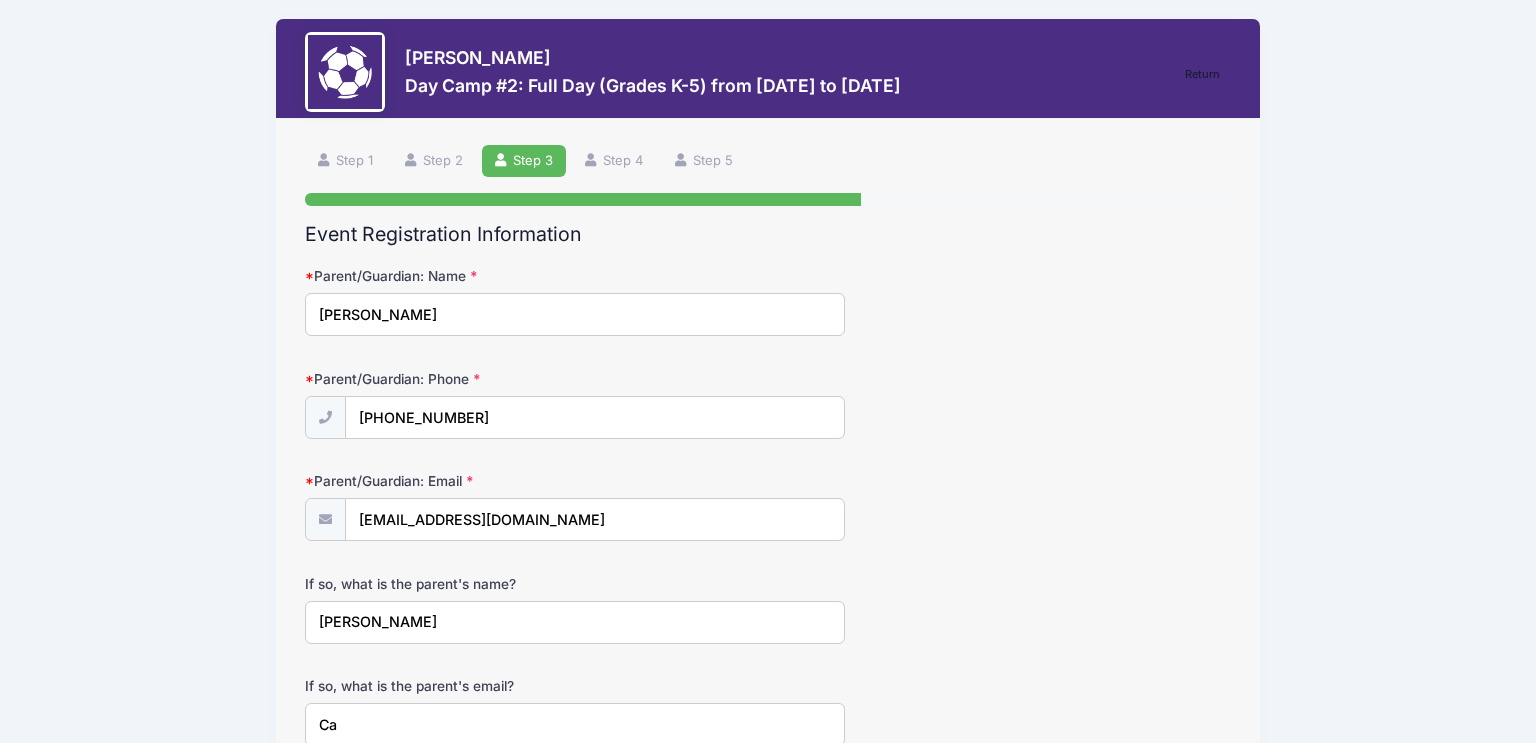 type on "C" 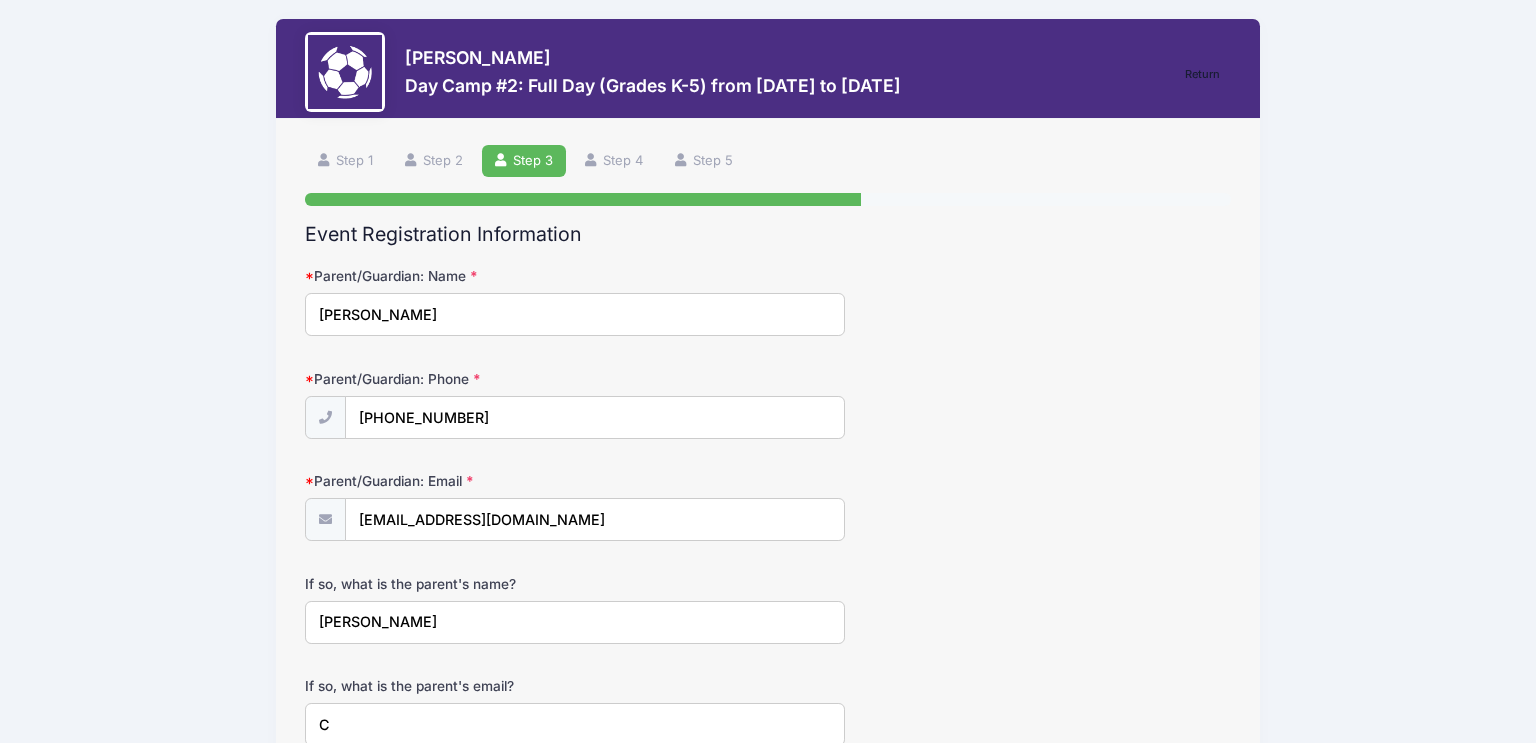 type 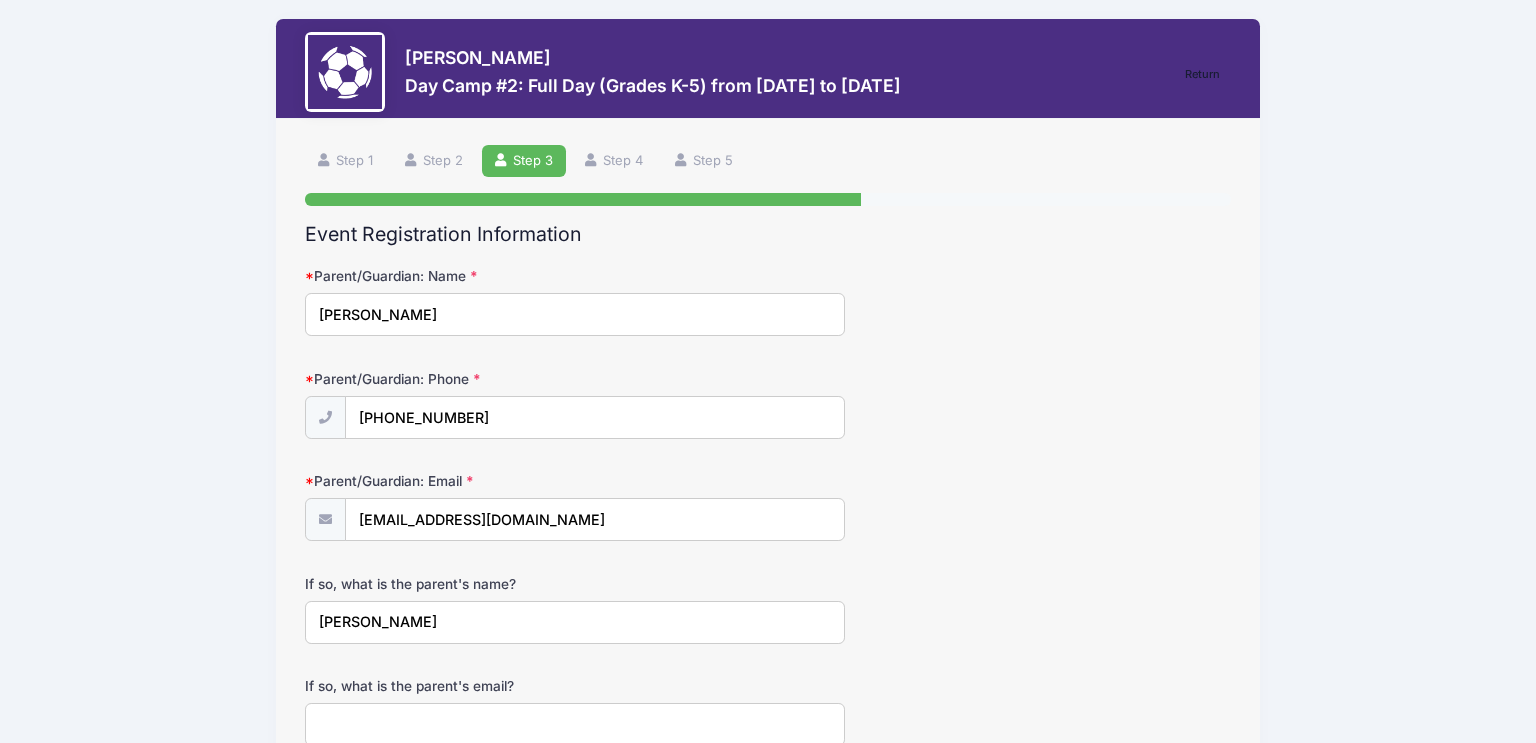drag, startPoint x: 486, startPoint y: 618, endPoint x: 239, endPoint y: 637, distance: 247.72969 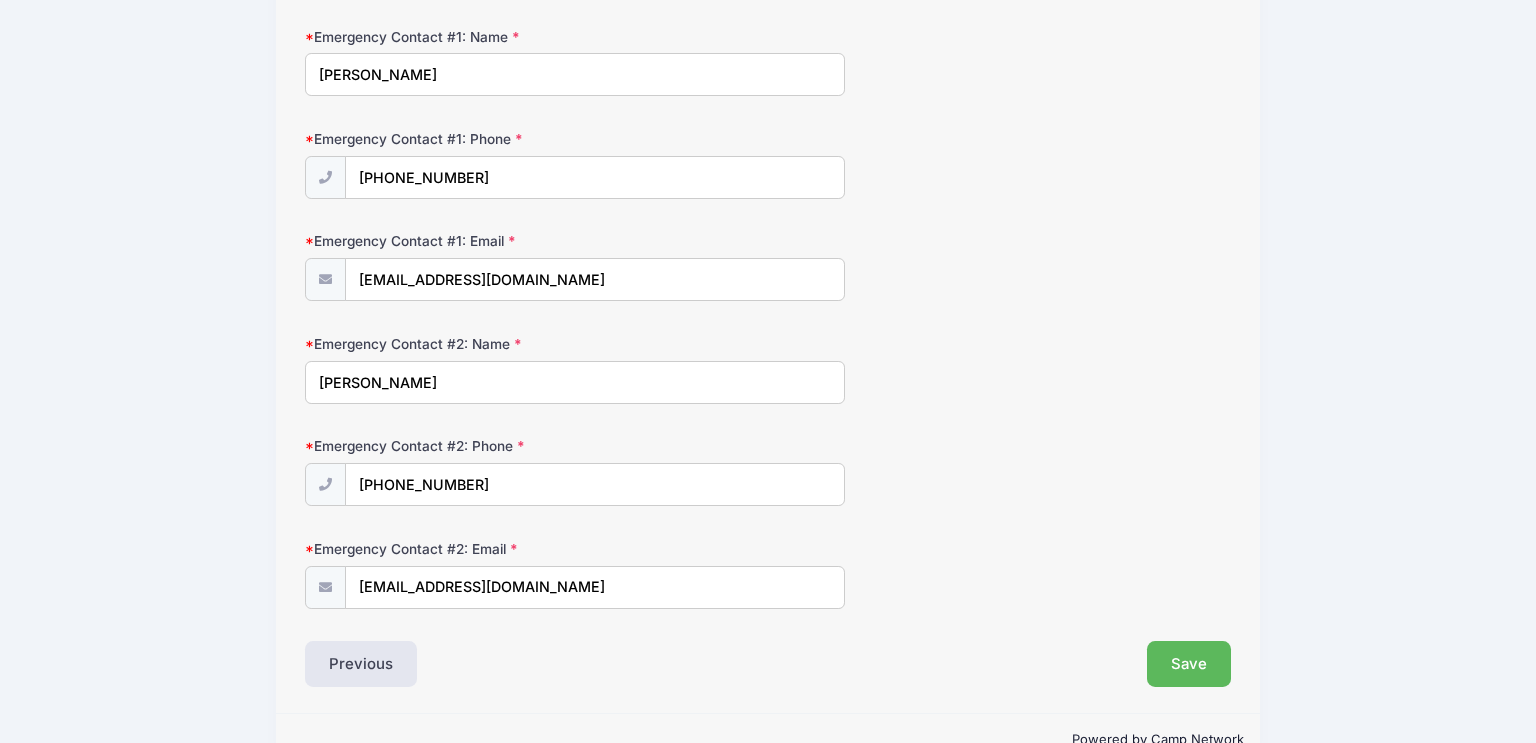 scroll, scrollTop: 802, scrollLeft: 0, axis: vertical 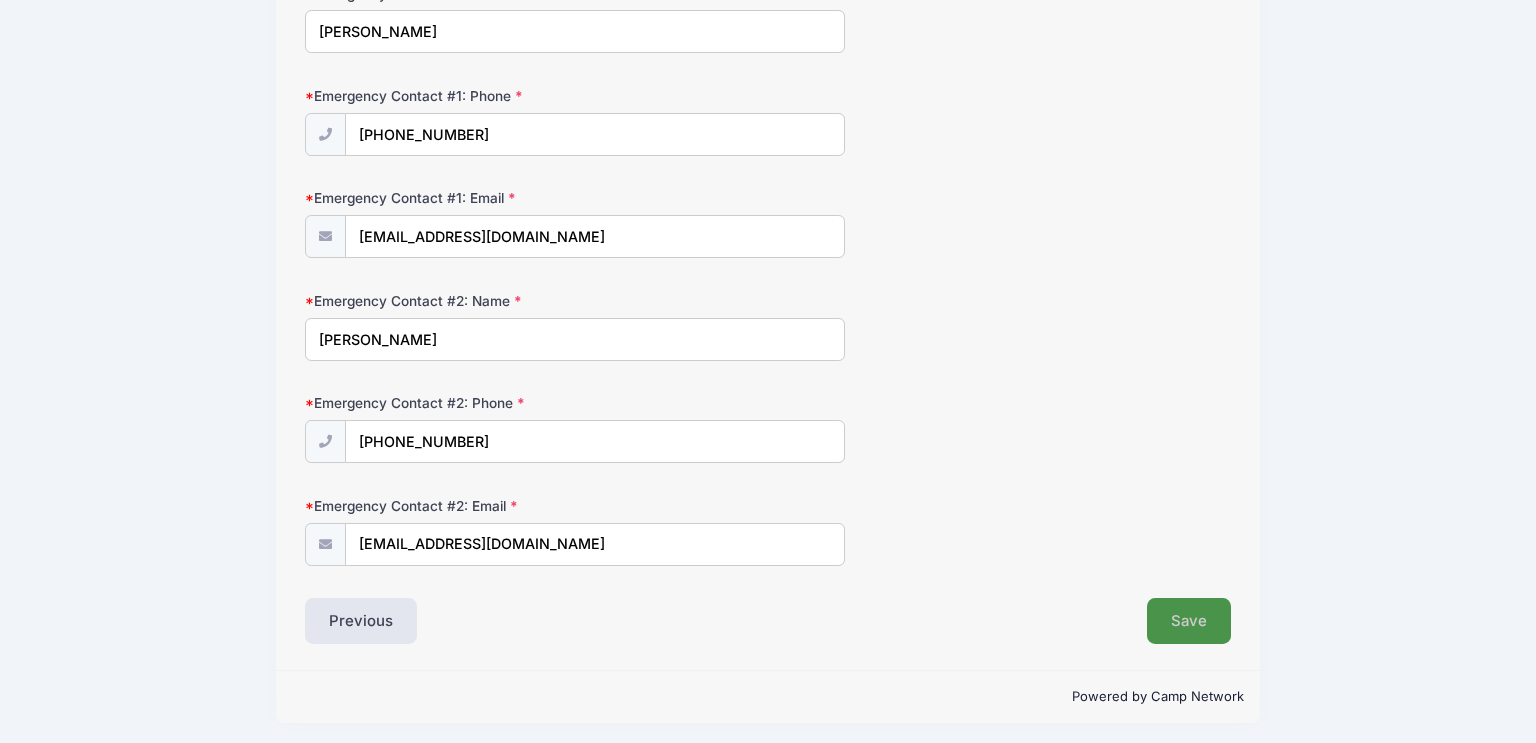type on "[EMAIL_ADDRESS][DOMAIN_NAME]" 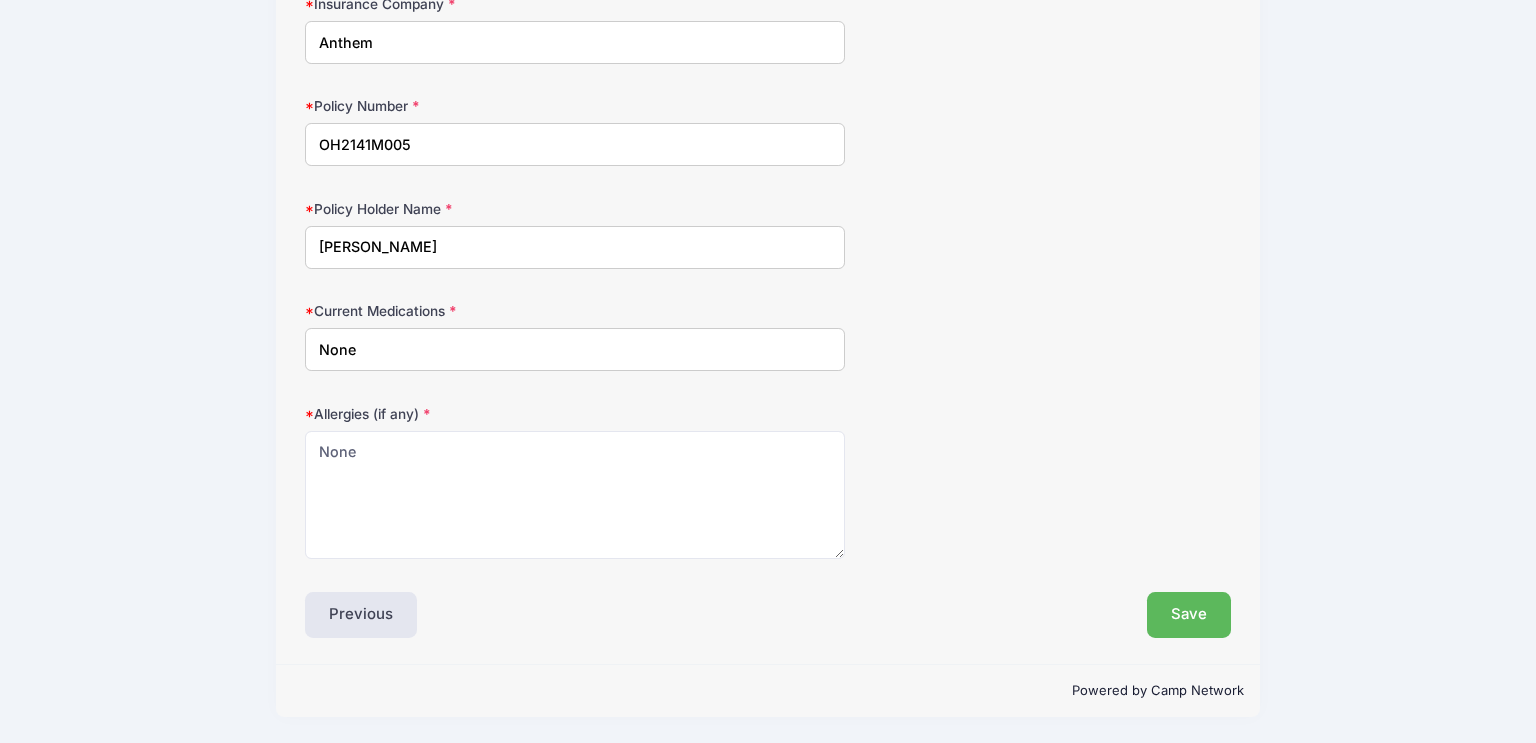 scroll, scrollTop: 120, scrollLeft: 0, axis: vertical 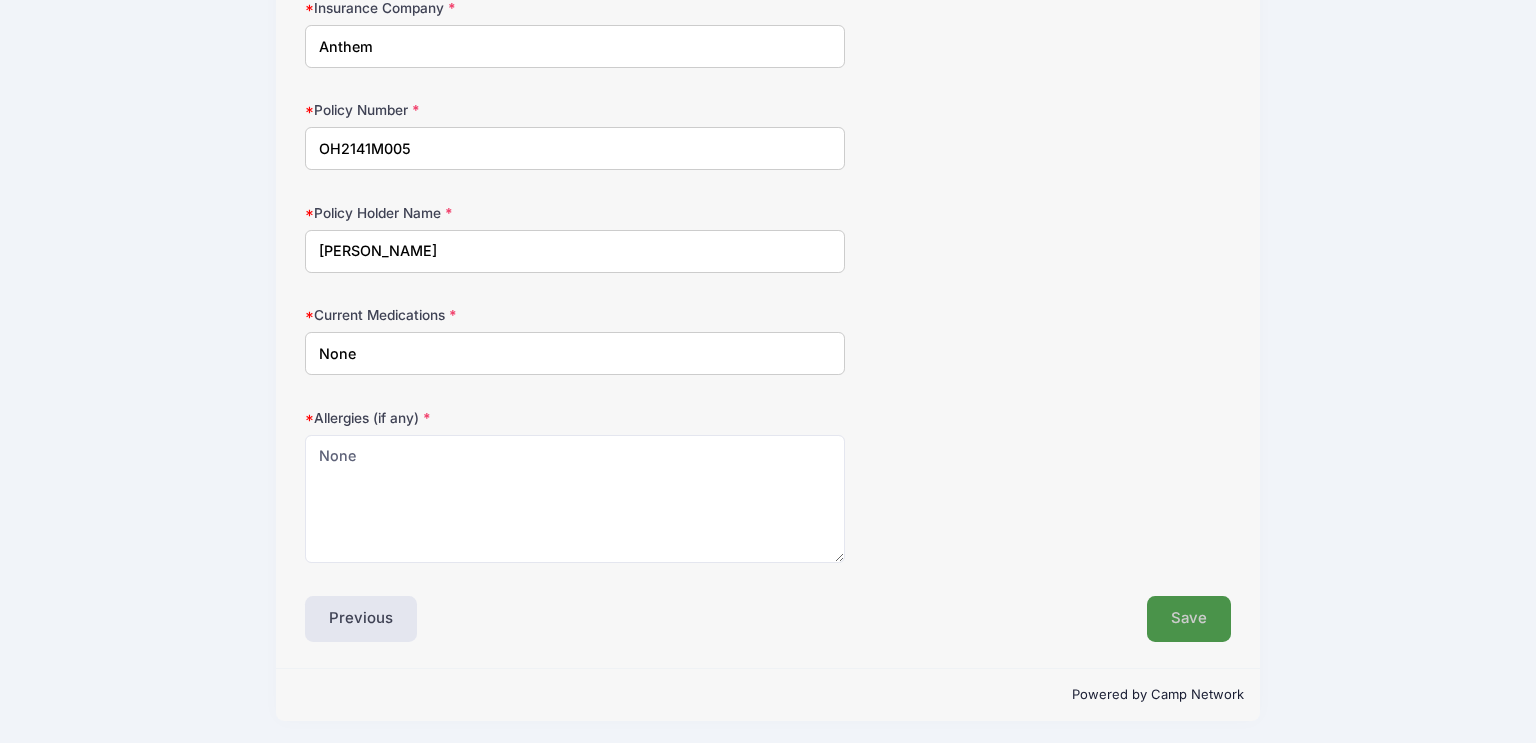 click on "Save" at bounding box center (1189, 619) 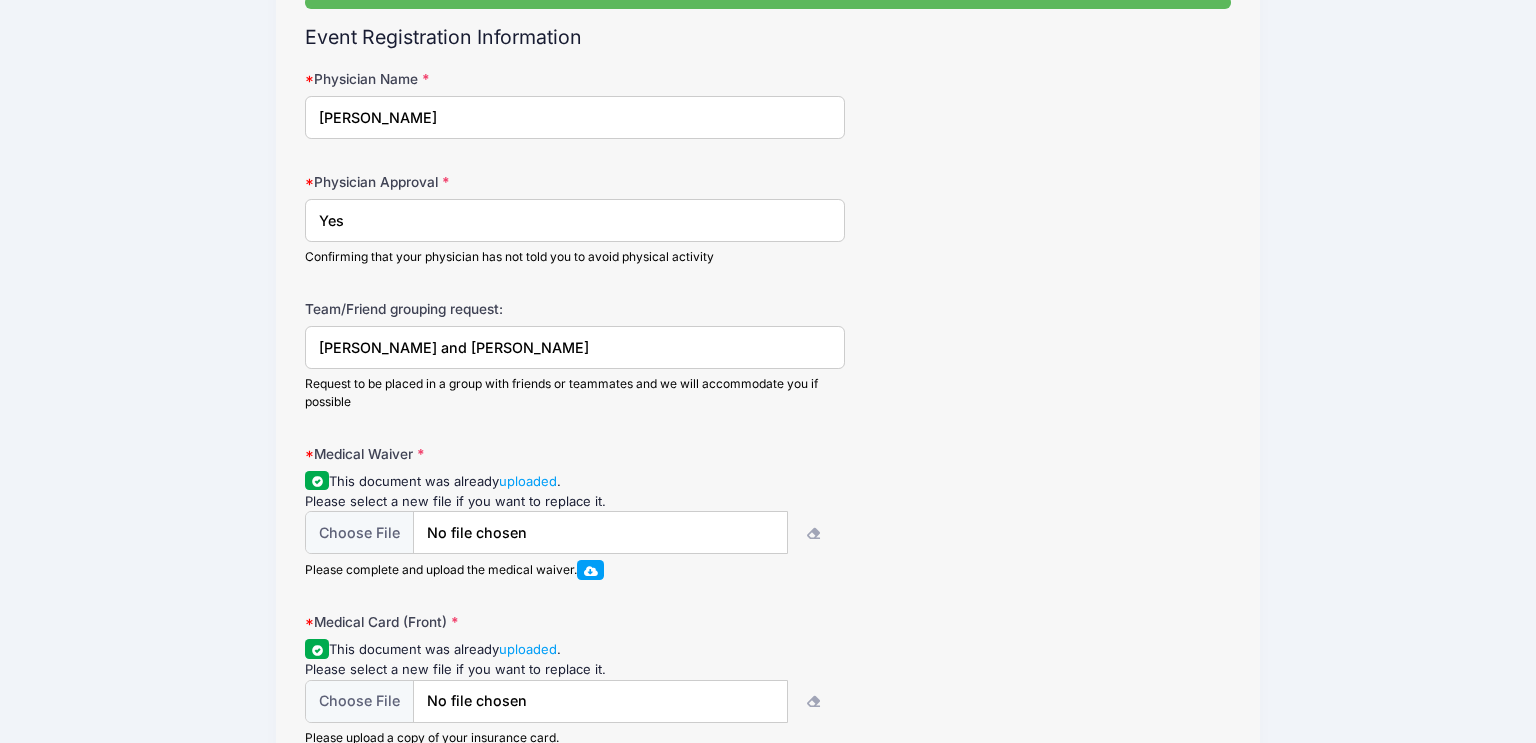 scroll, scrollTop: 49, scrollLeft: 0, axis: vertical 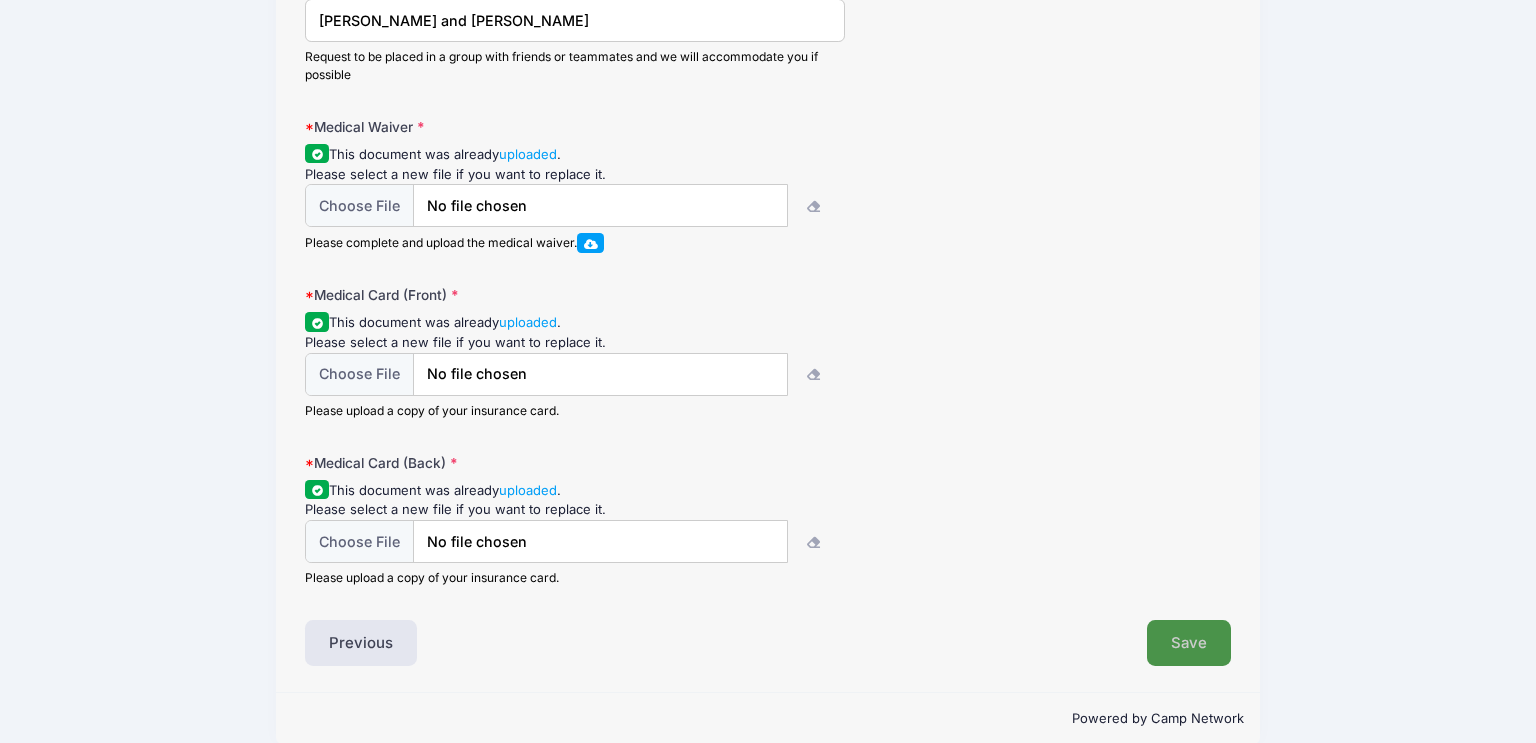 click on "Save" at bounding box center (1189, 643) 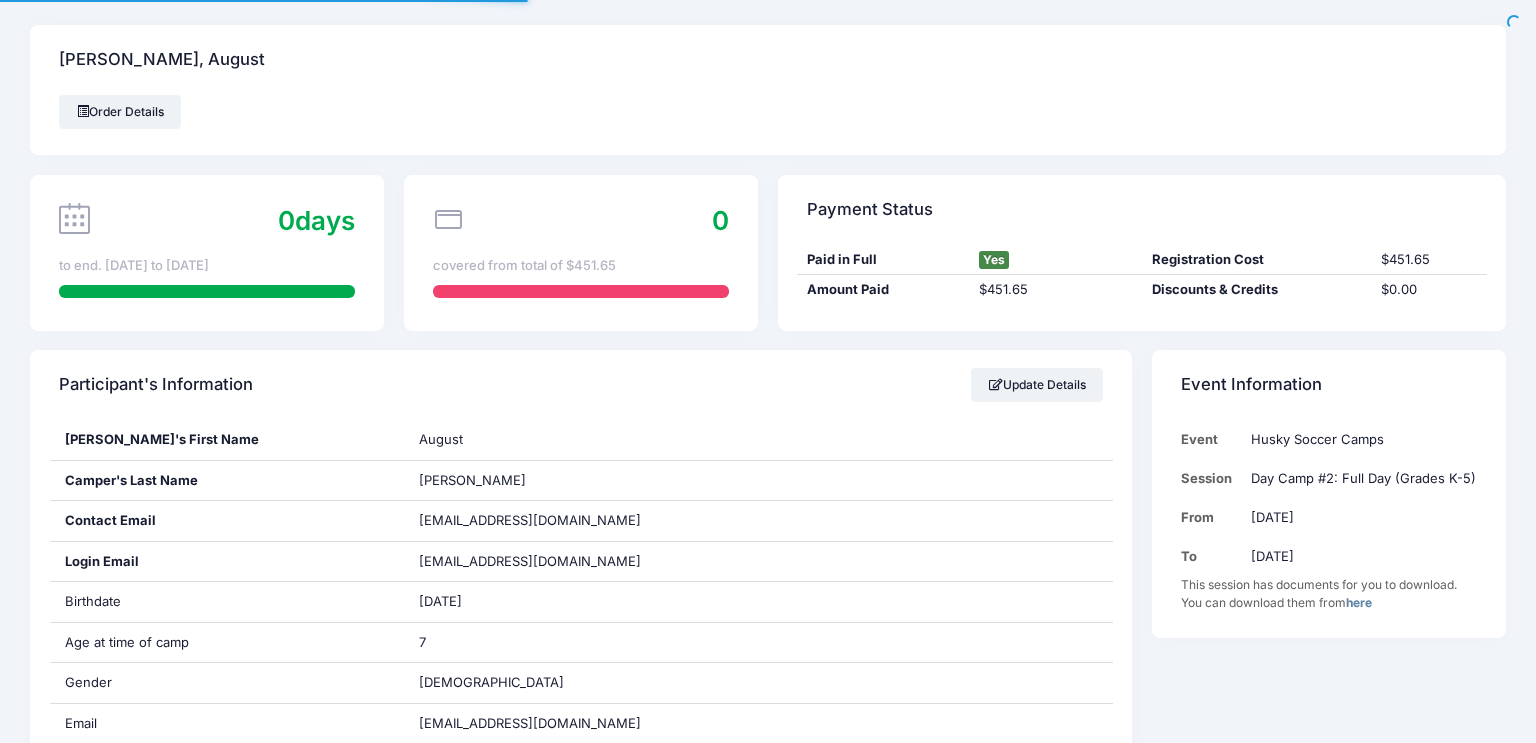 scroll, scrollTop: 0, scrollLeft: 0, axis: both 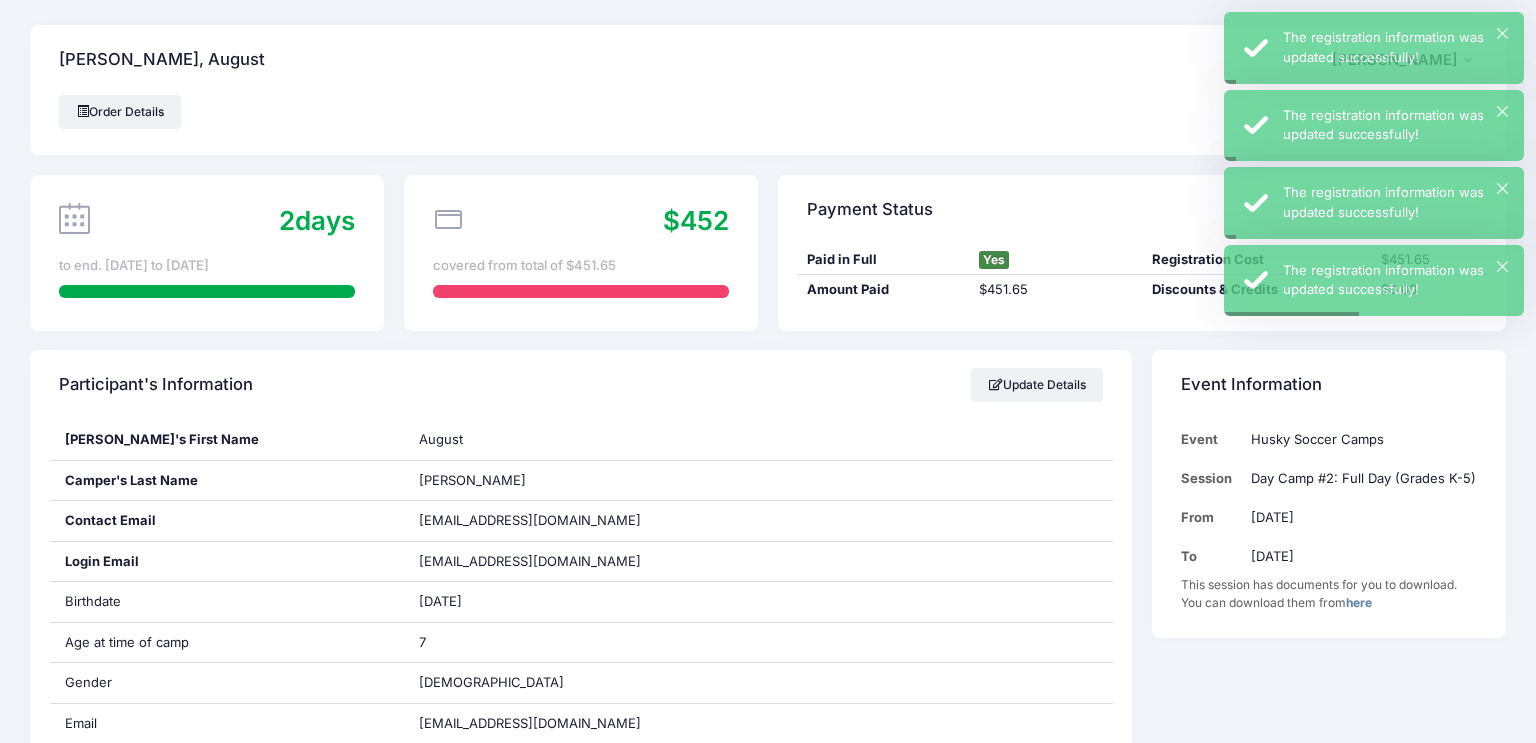 click on "Event
Husky Soccer Camps
Session
Day Camp #2: Full Day (Grades K-5)
From
Jul 14th
To
Jul 17th
This session has documents for you to download. You can download them from  here" at bounding box center [1329, 529] 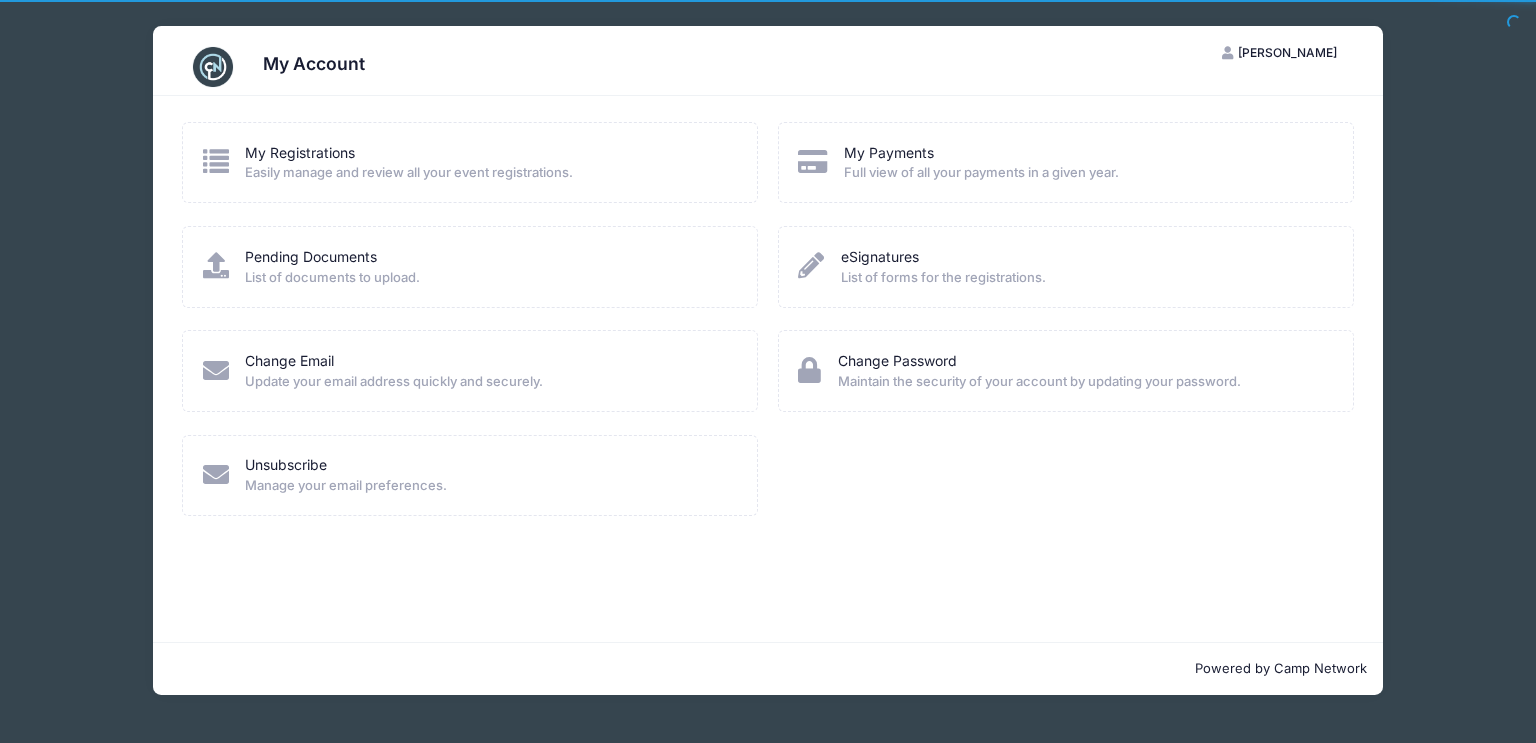 scroll, scrollTop: 0, scrollLeft: 0, axis: both 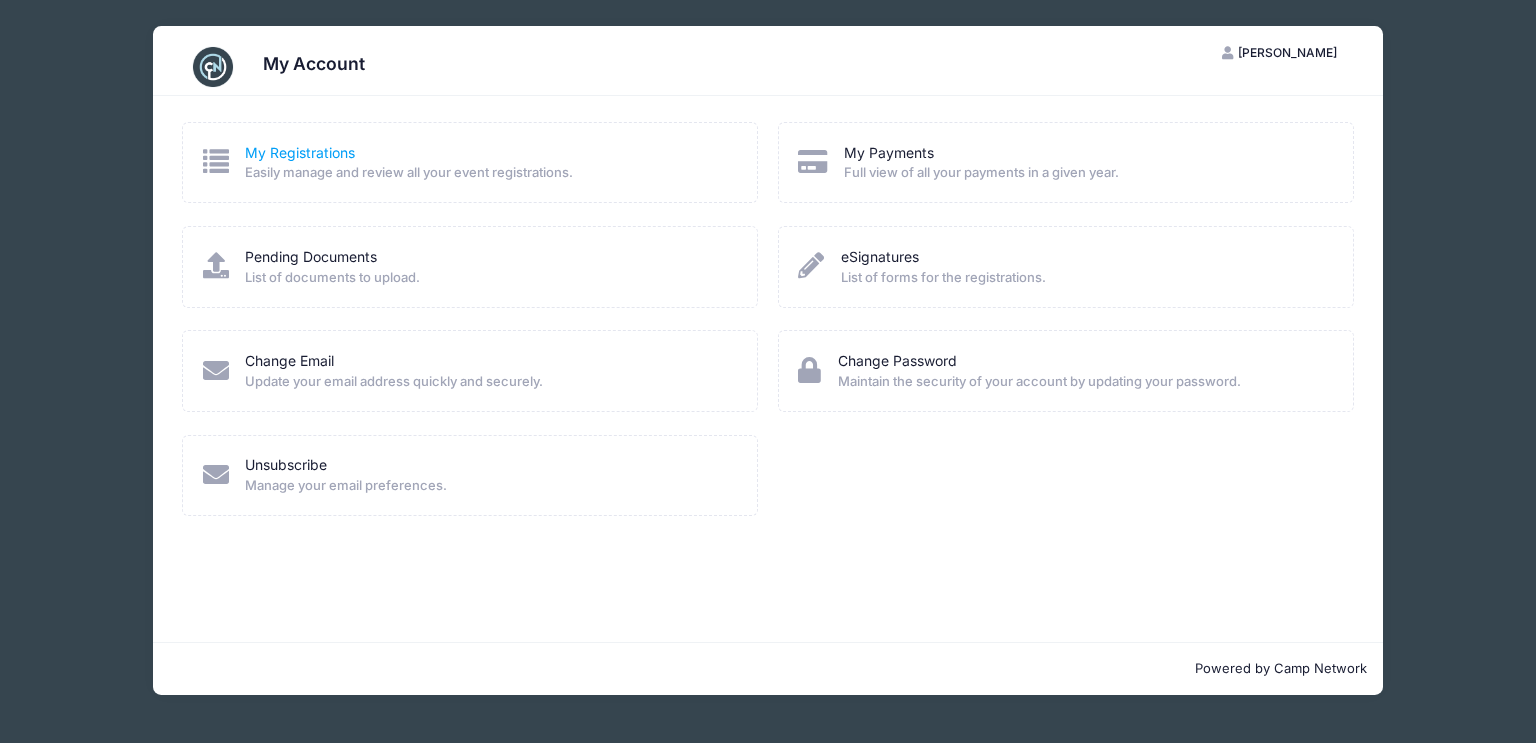 click on "My Registrations" at bounding box center (300, 152) 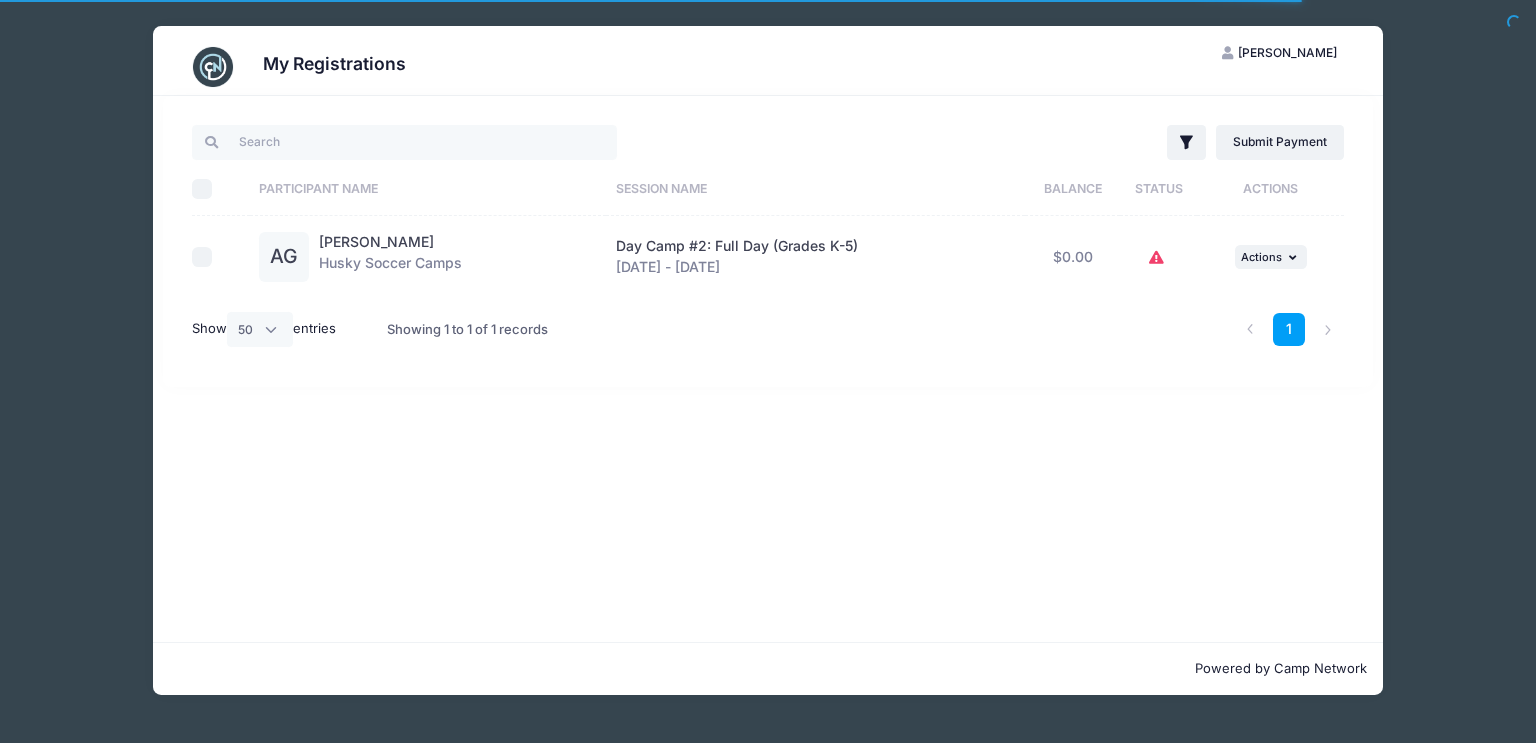 select on "50" 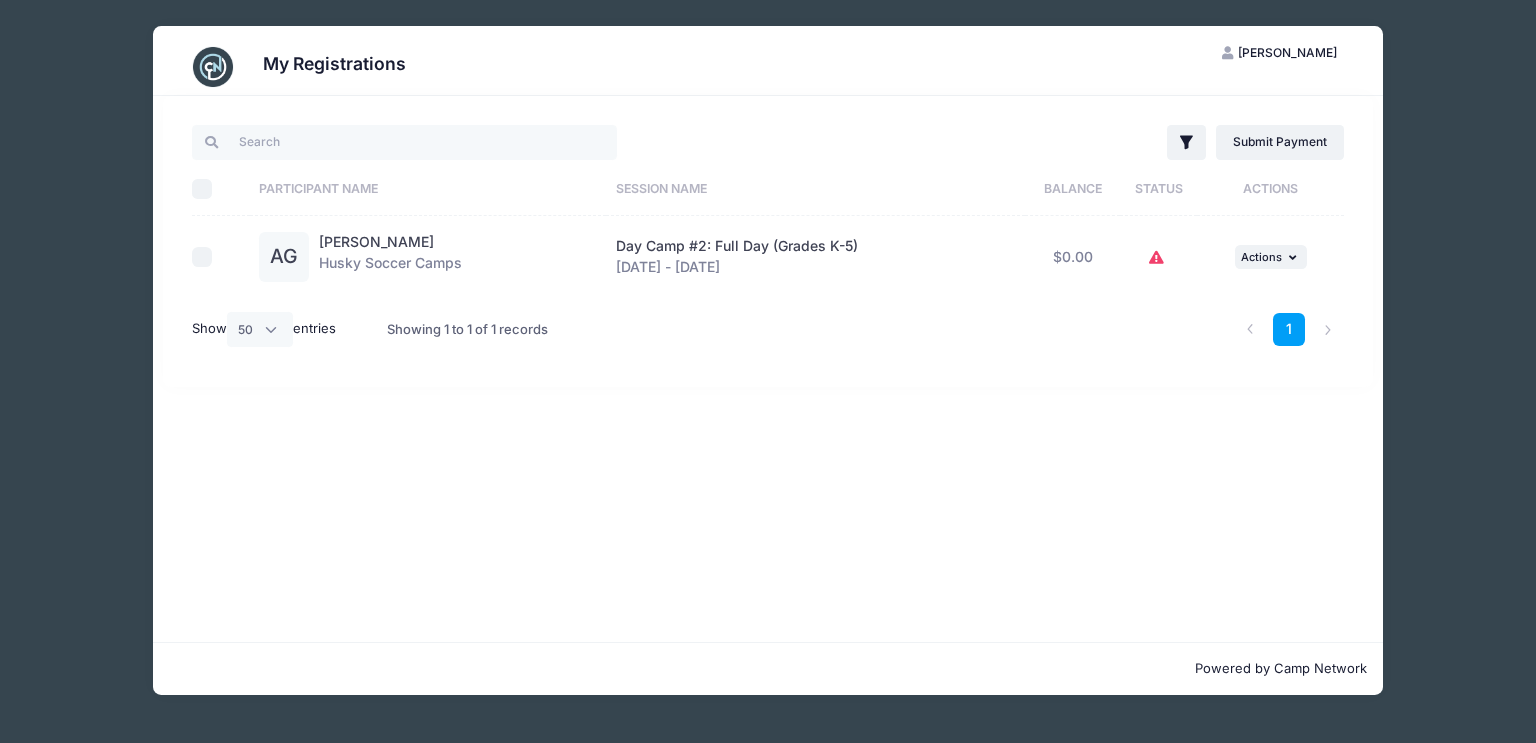 click on "AG" at bounding box center (284, 257) 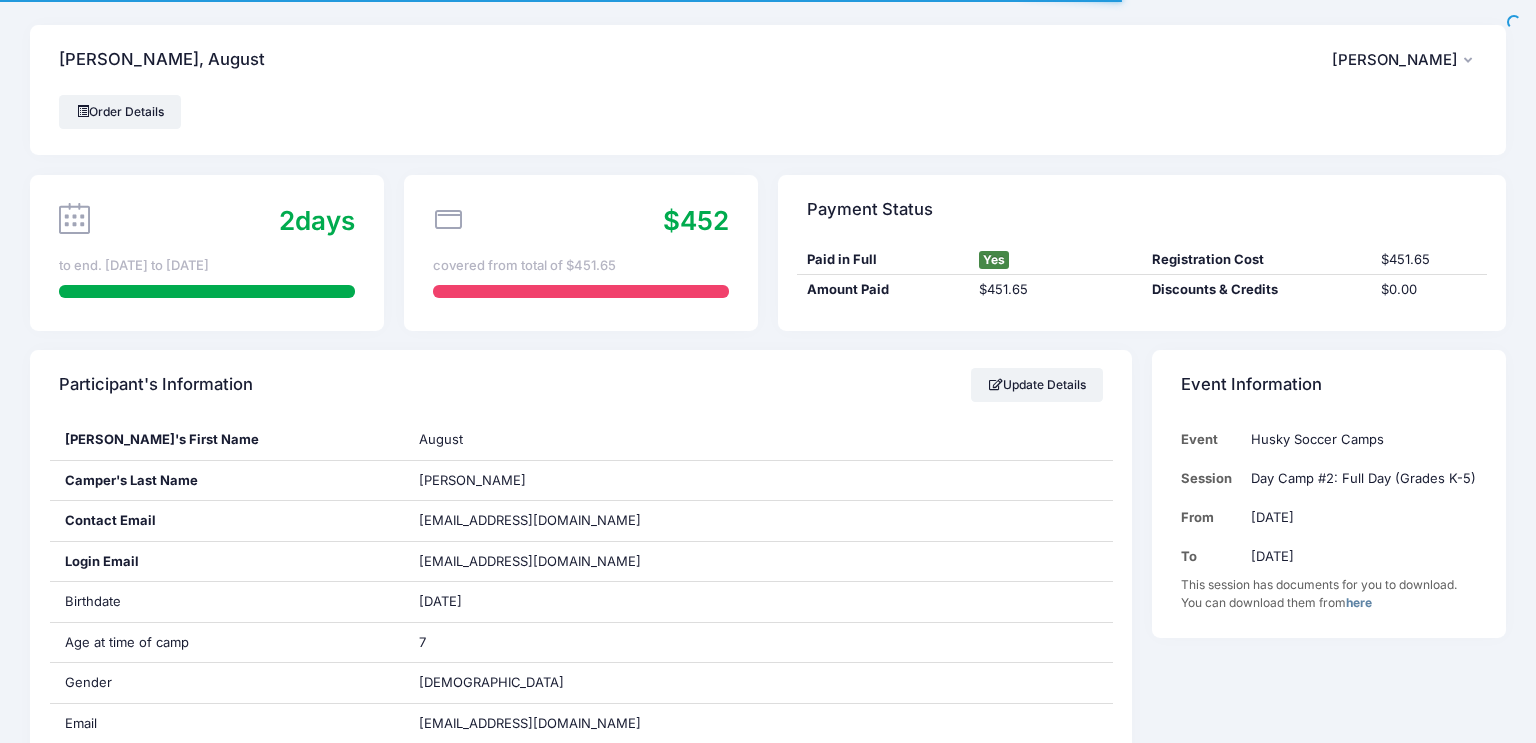 scroll, scrollTop: 0, scrollLeft: 0, axis: both 